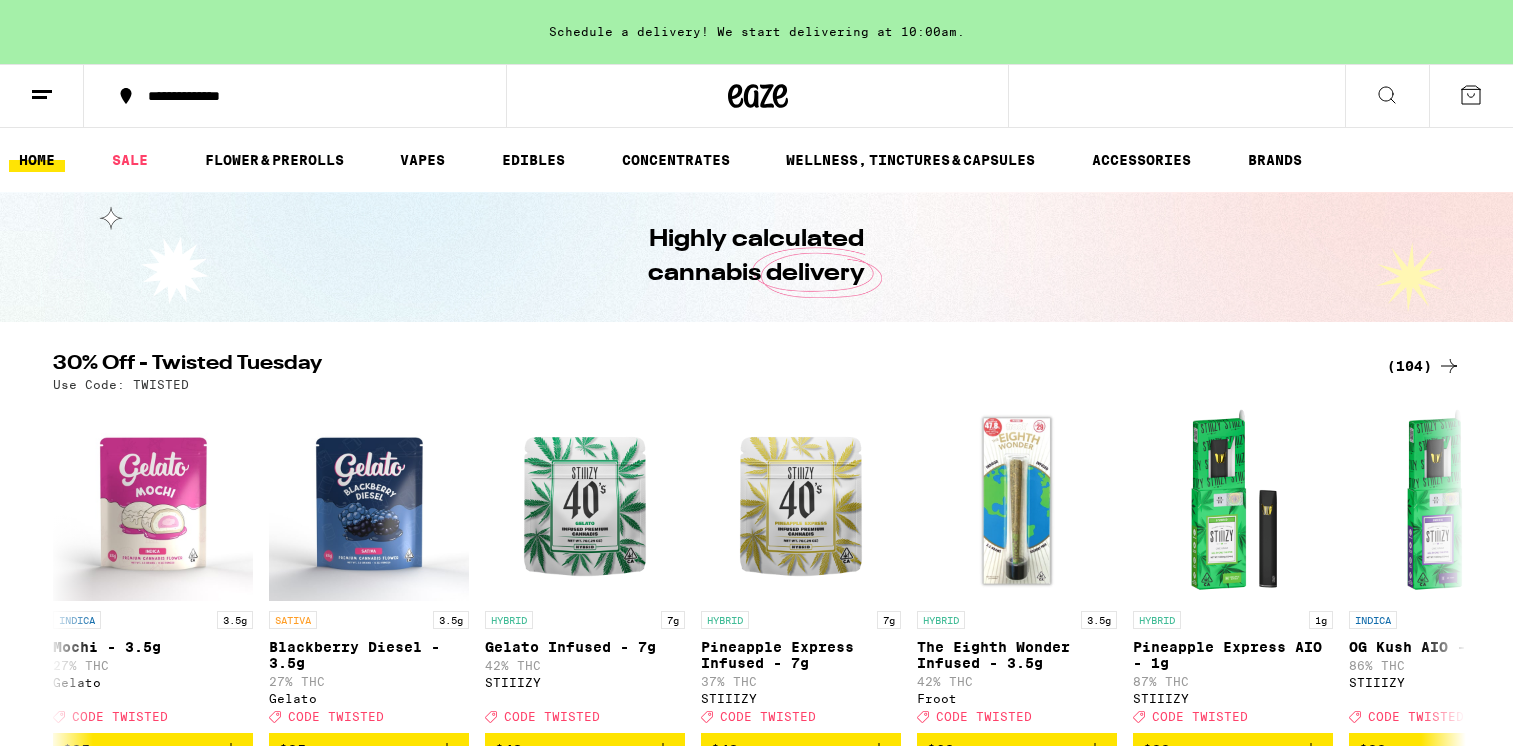 scroll, scrollTop: 1000, scrollLeft: 0, axis: vertical 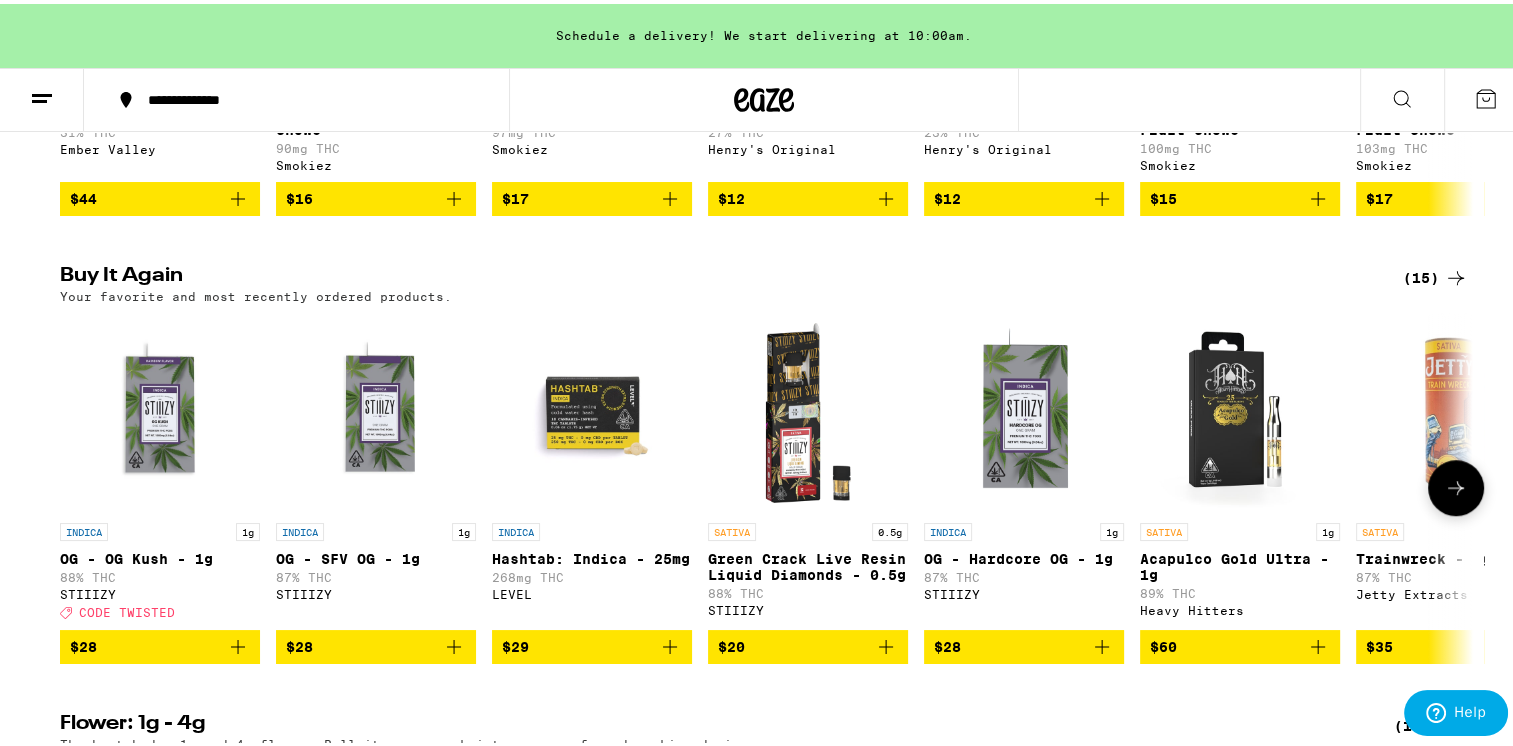 click 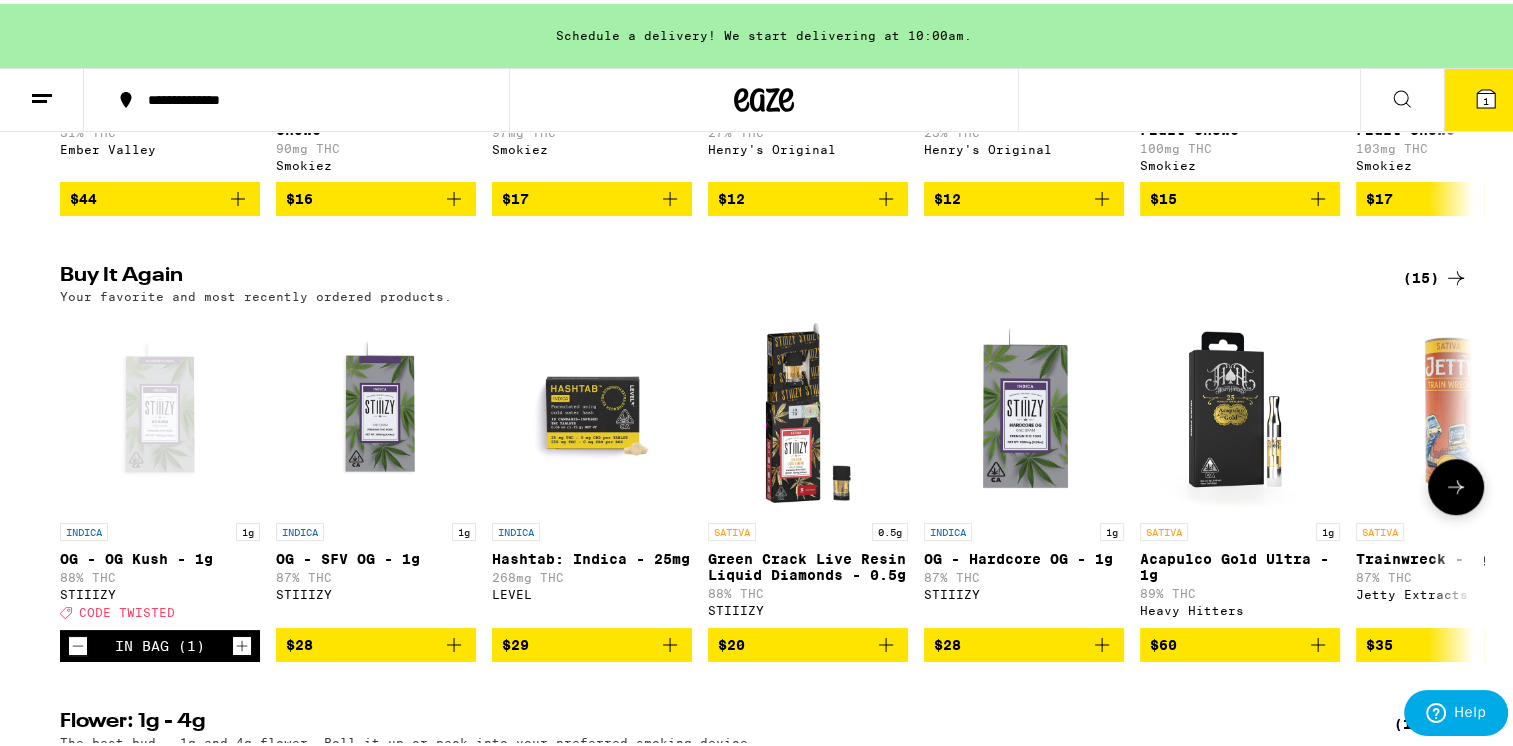 click 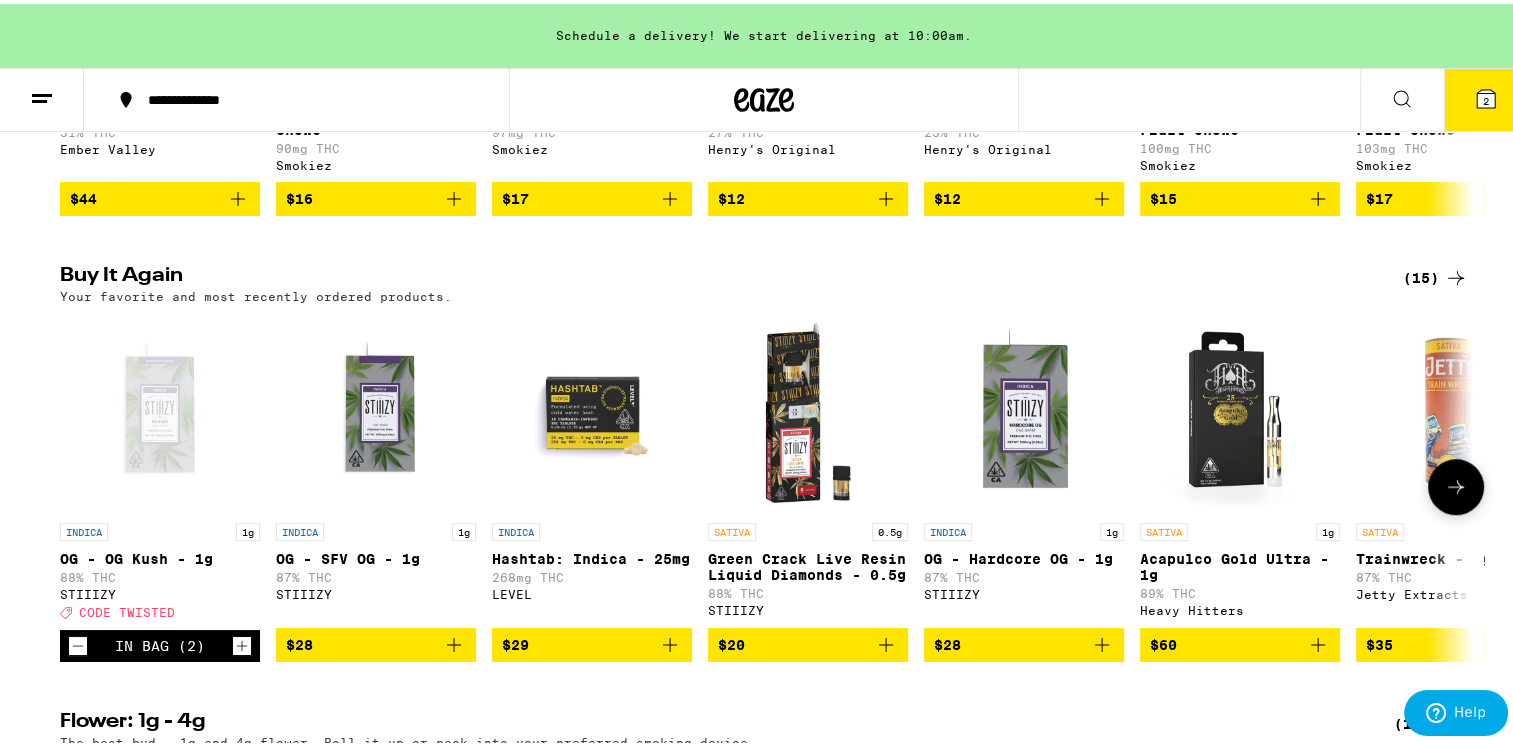 click 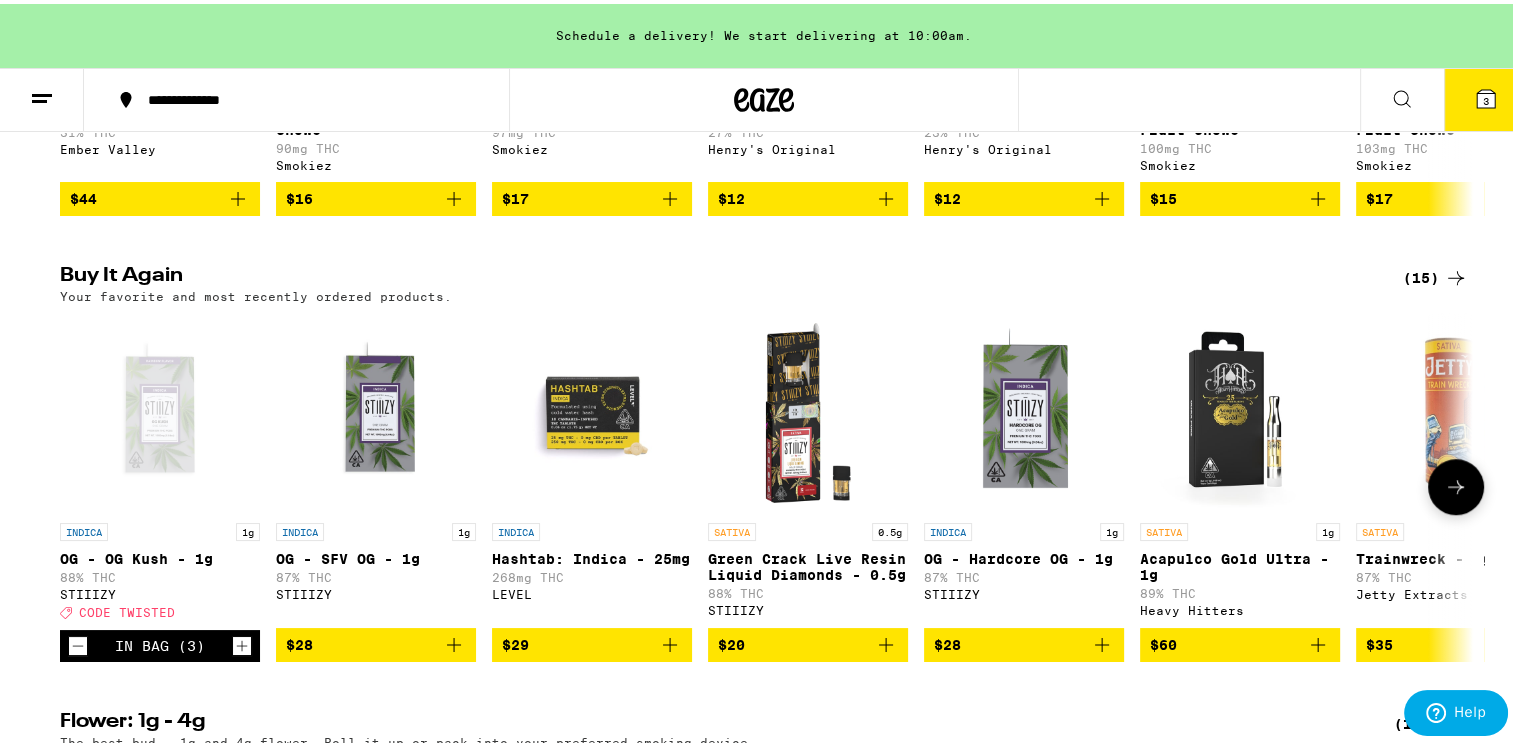 click 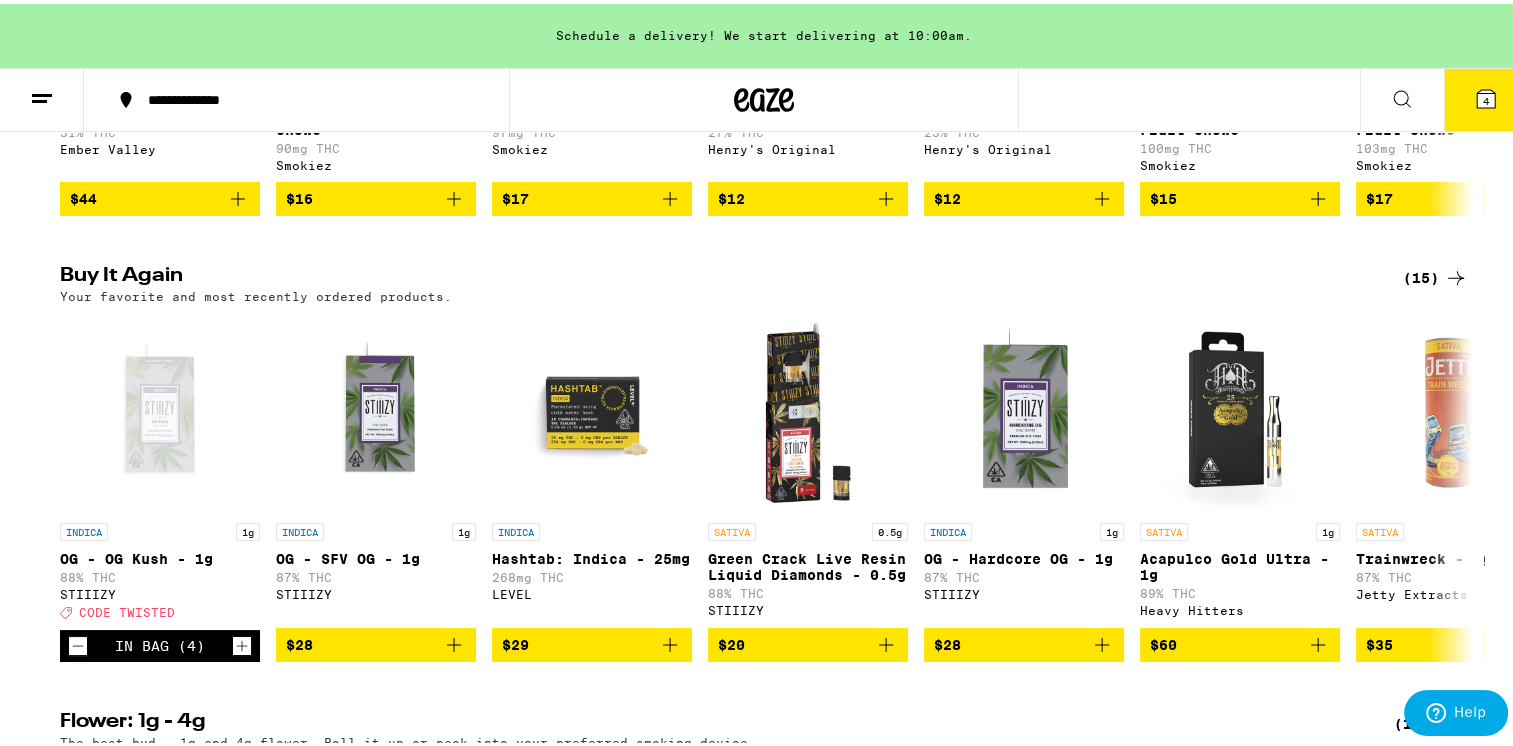 click 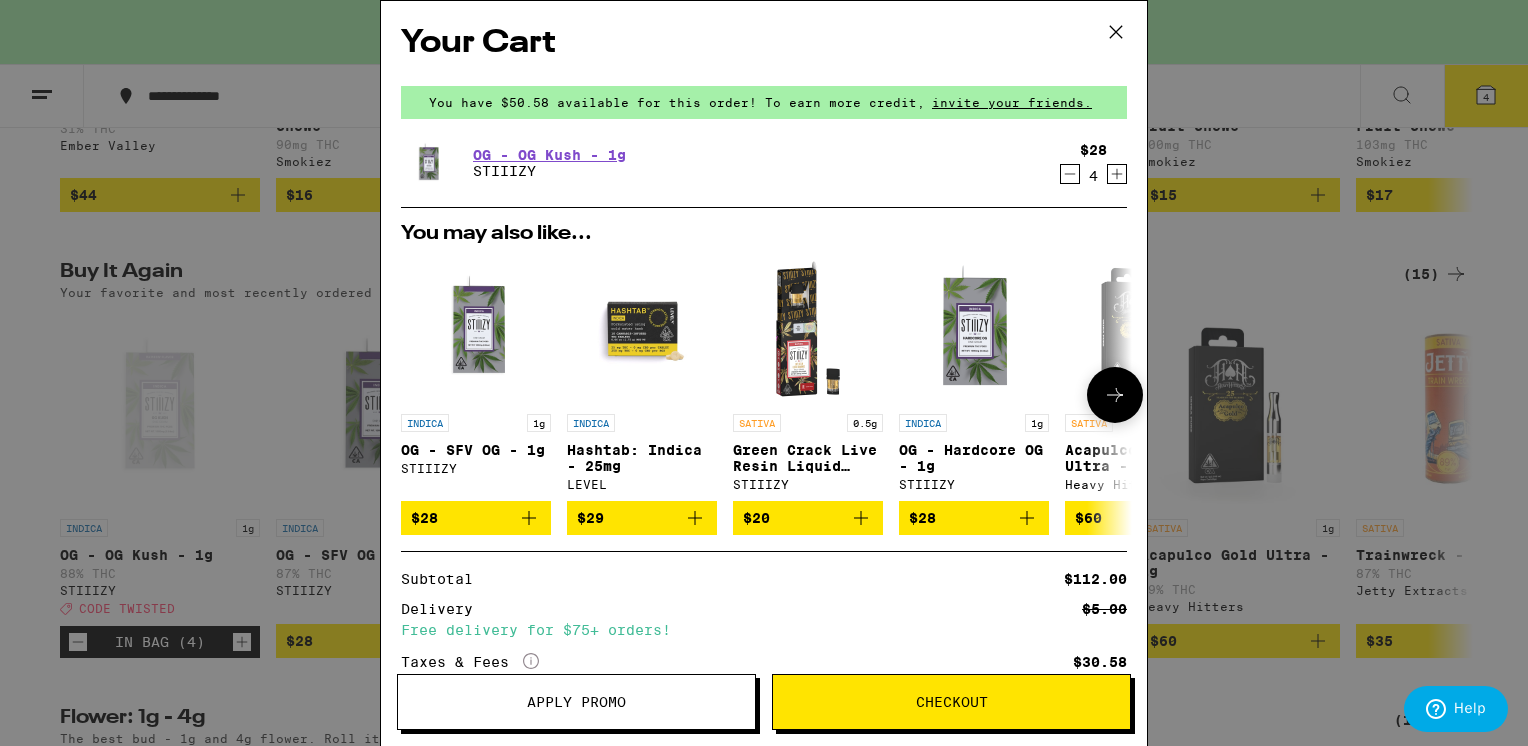 scroll, scrollTop: 180, scrollLeft: 0, axis: vertical 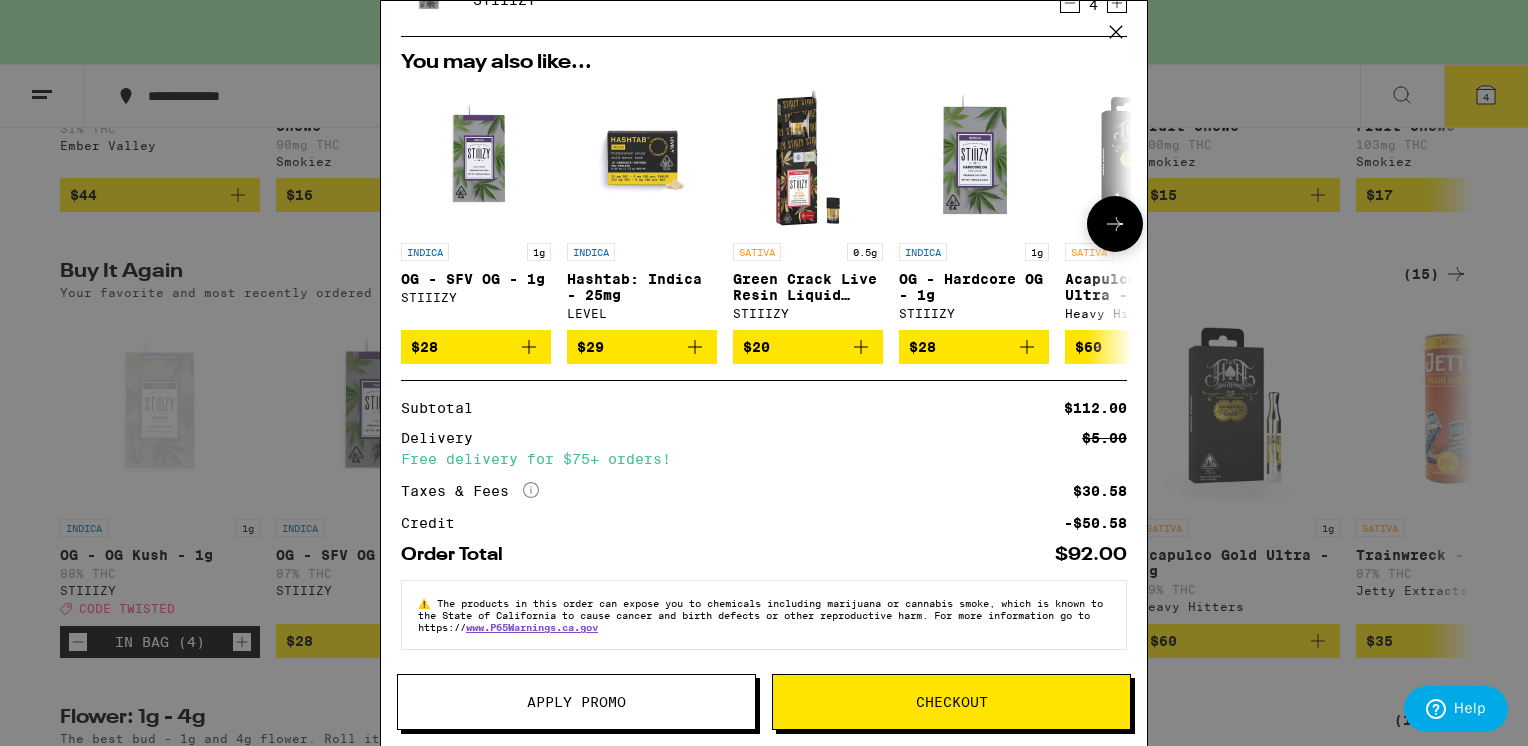 click 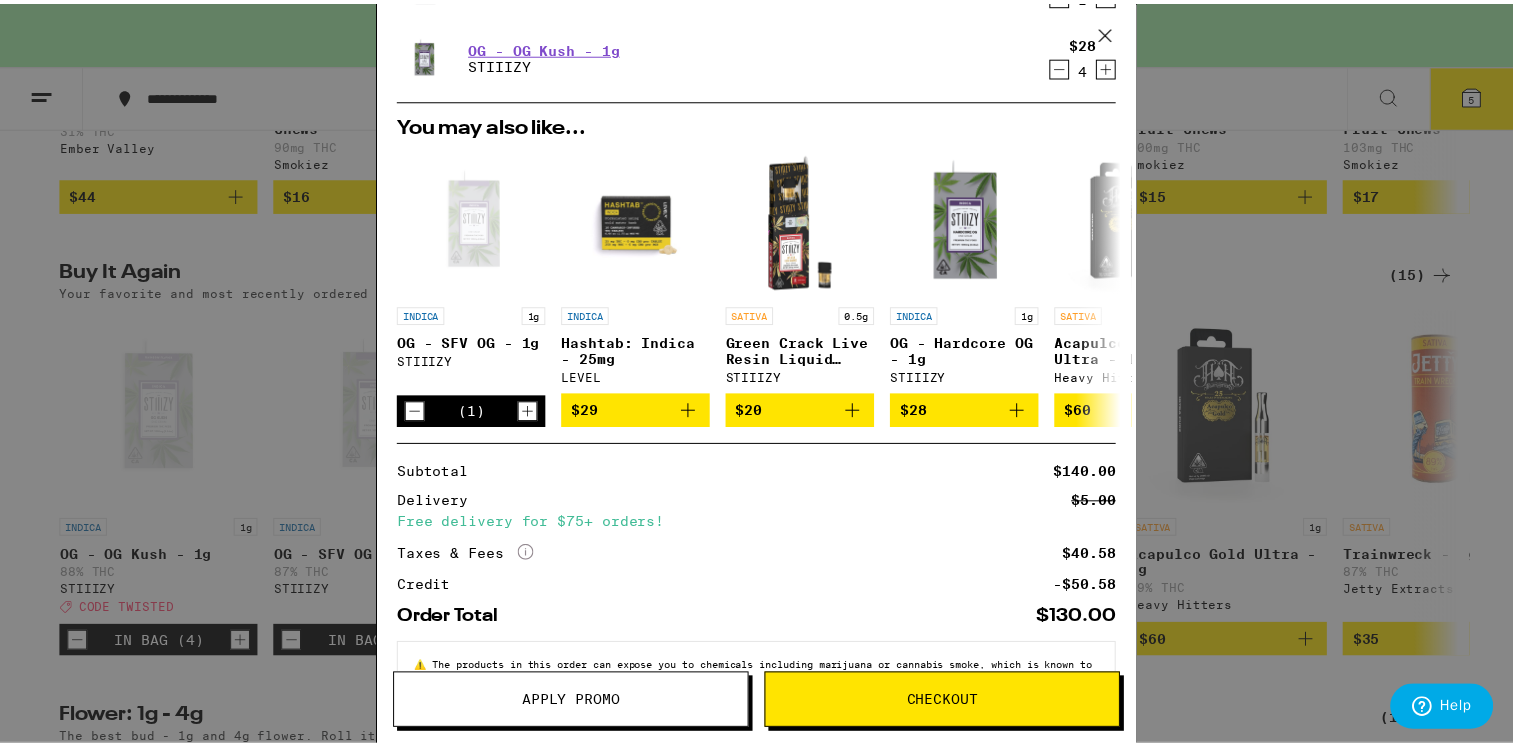 scroll, scrollTop: 252, scrollLeft: 0, axis: vertical 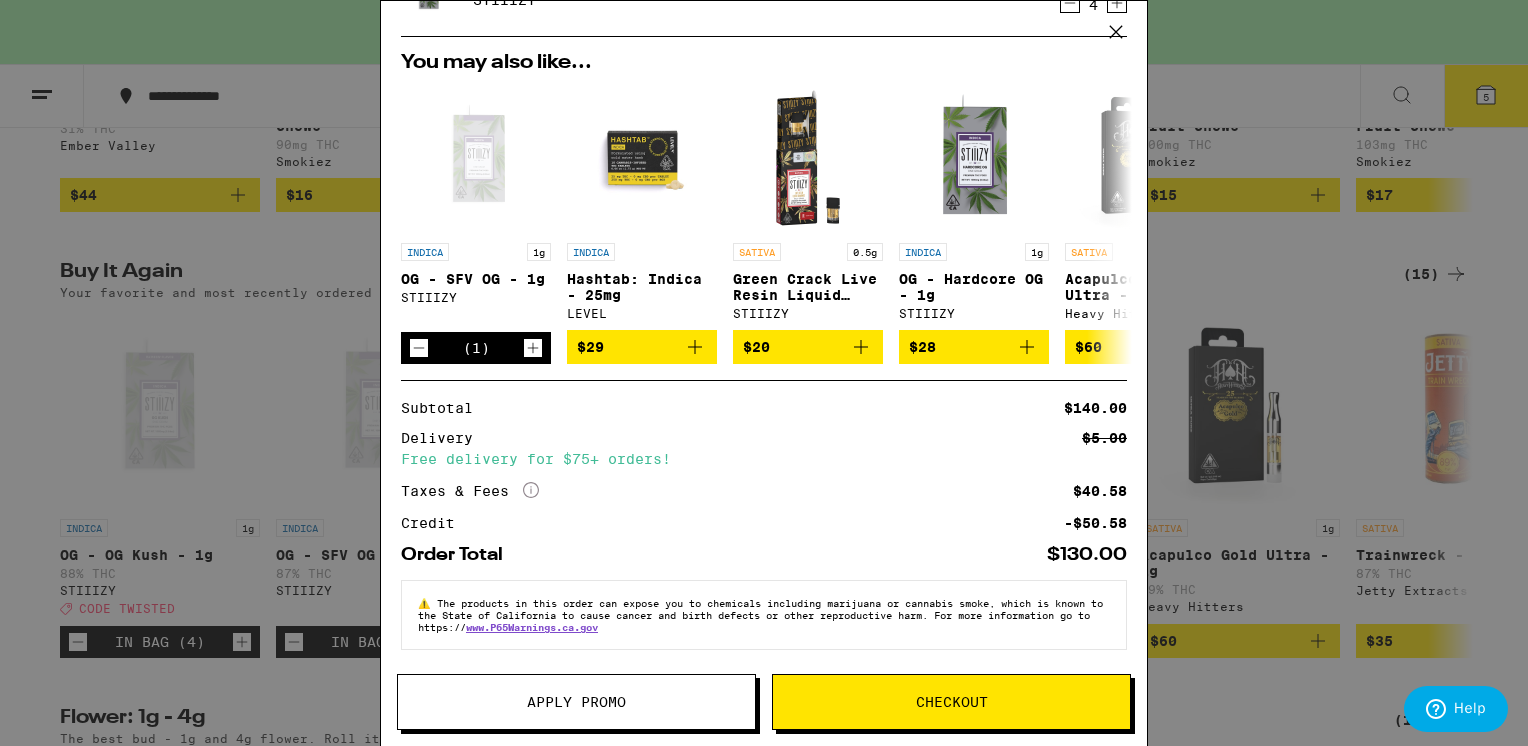 click on "Apply Promo" at bounding box center [576, 702] 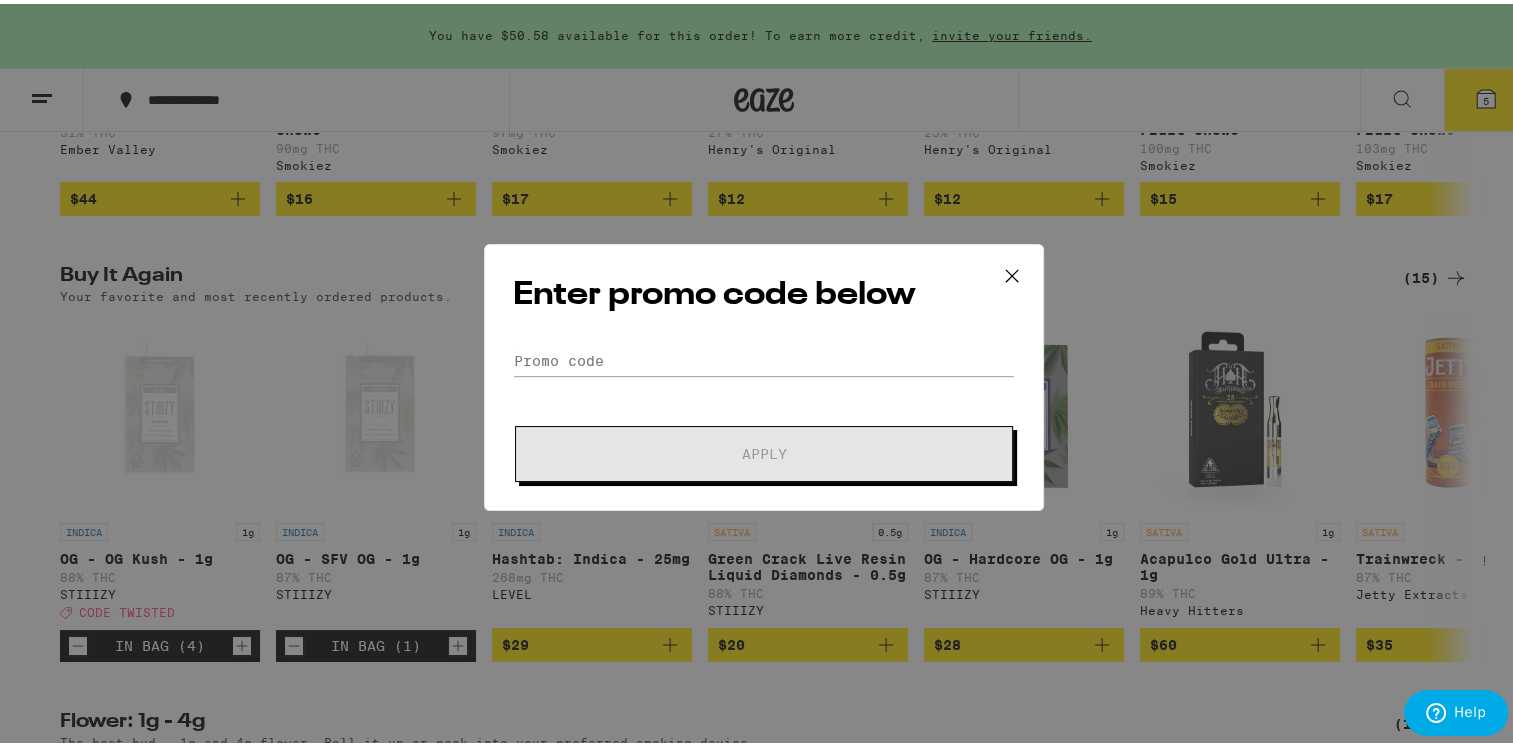 scroll, scrollTop: 0, scrollLeft: 0, axis: both 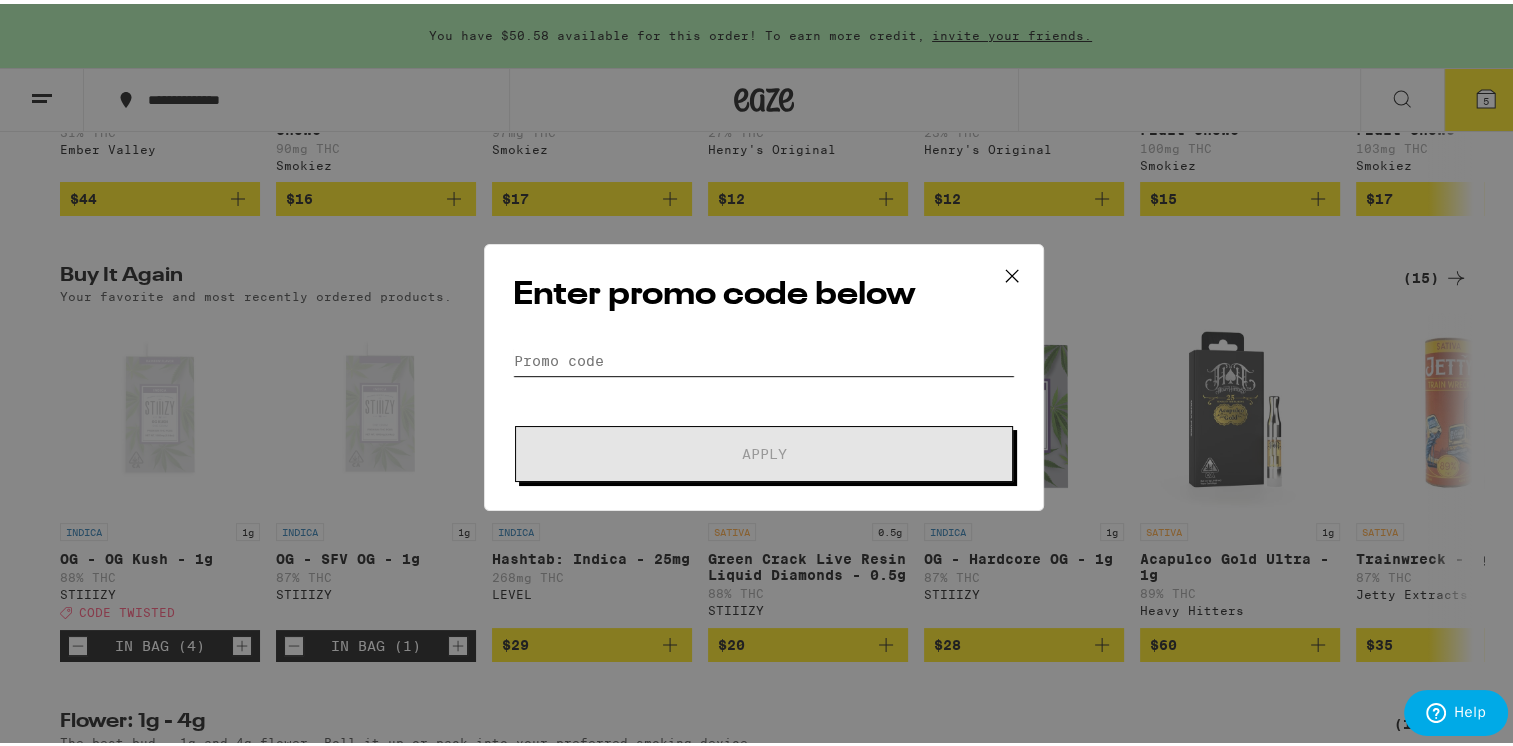click on "Promo Code" at bounding box center (764, 357) 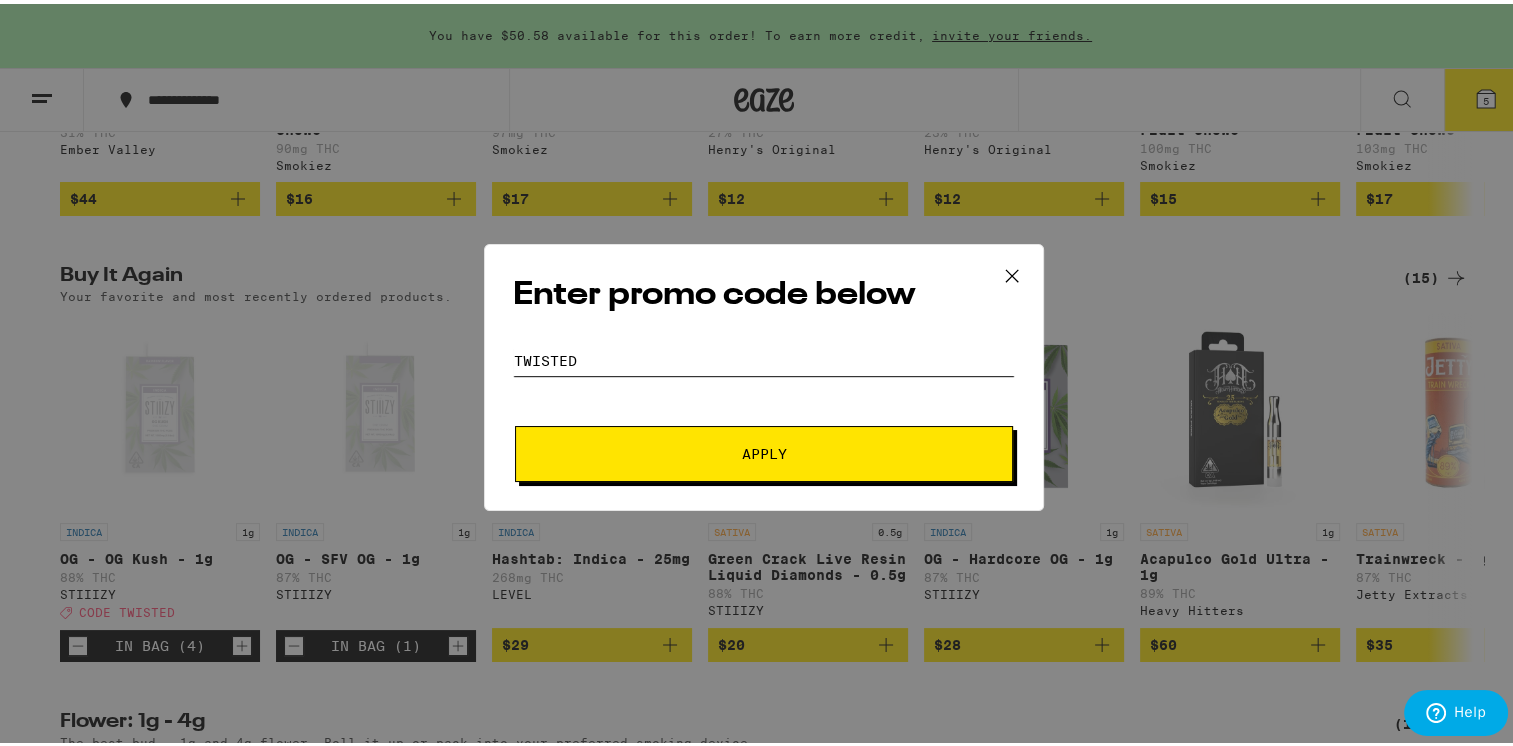 type on "twisted" 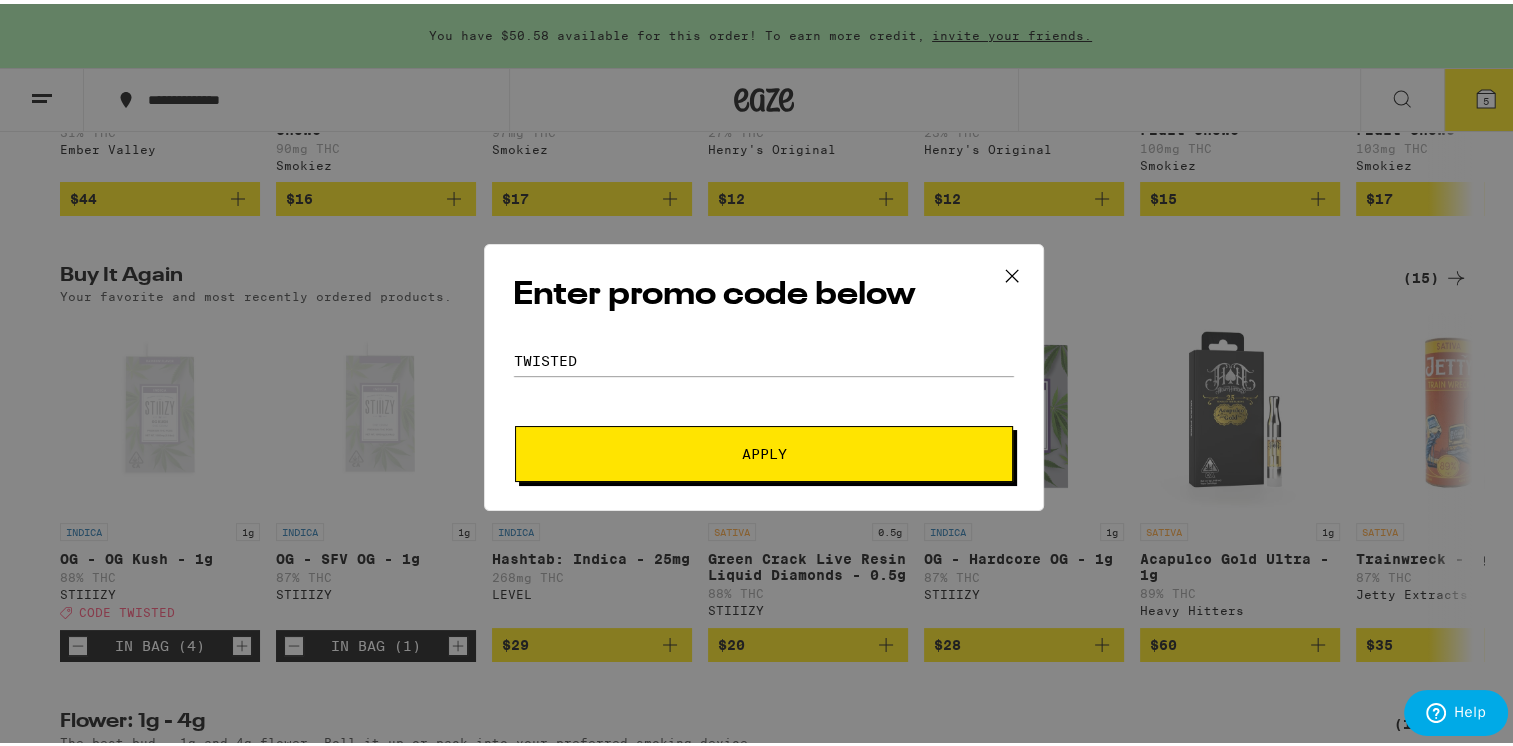 click on "Apply" at bounding box center [764, 450] 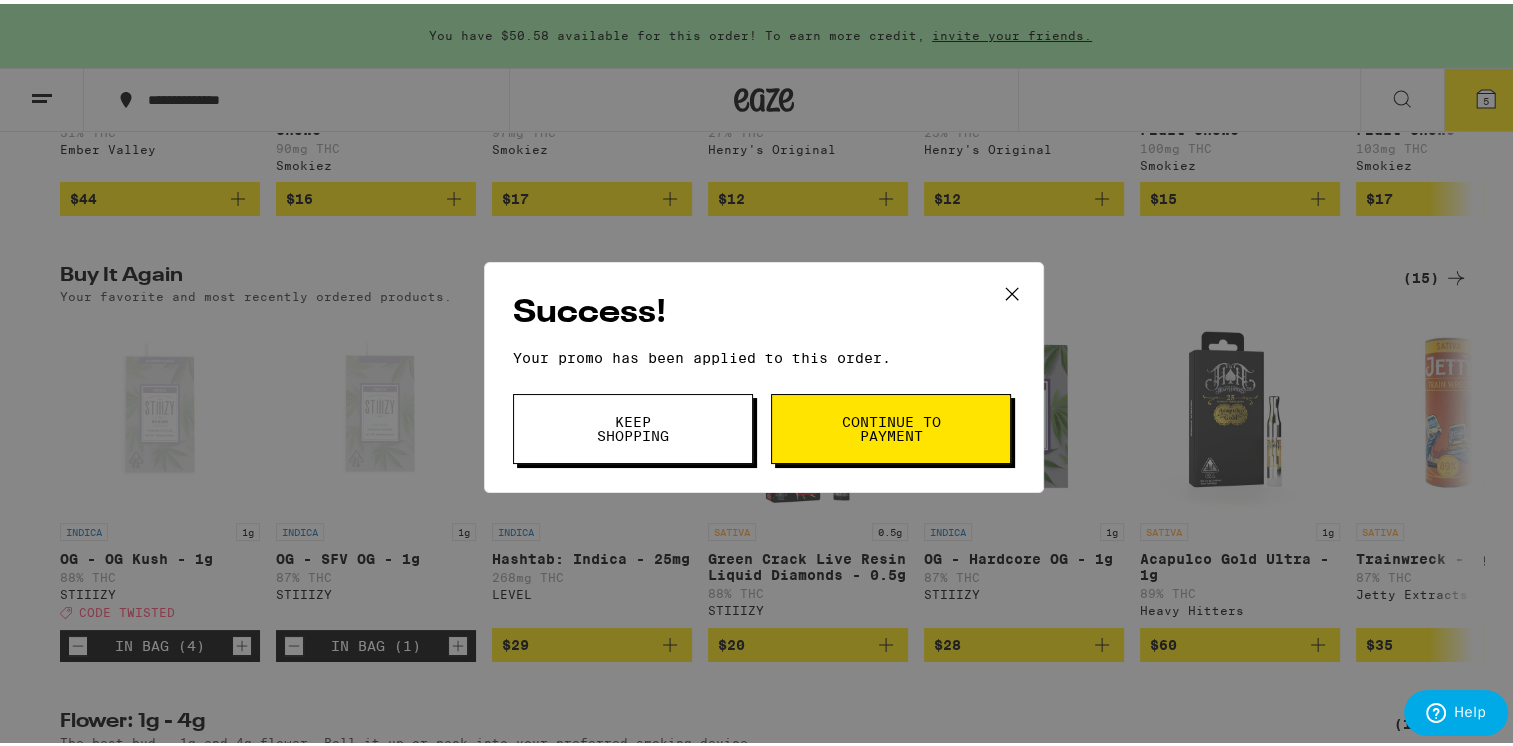click on "Continue to payment" at bounding box center [891, 425] 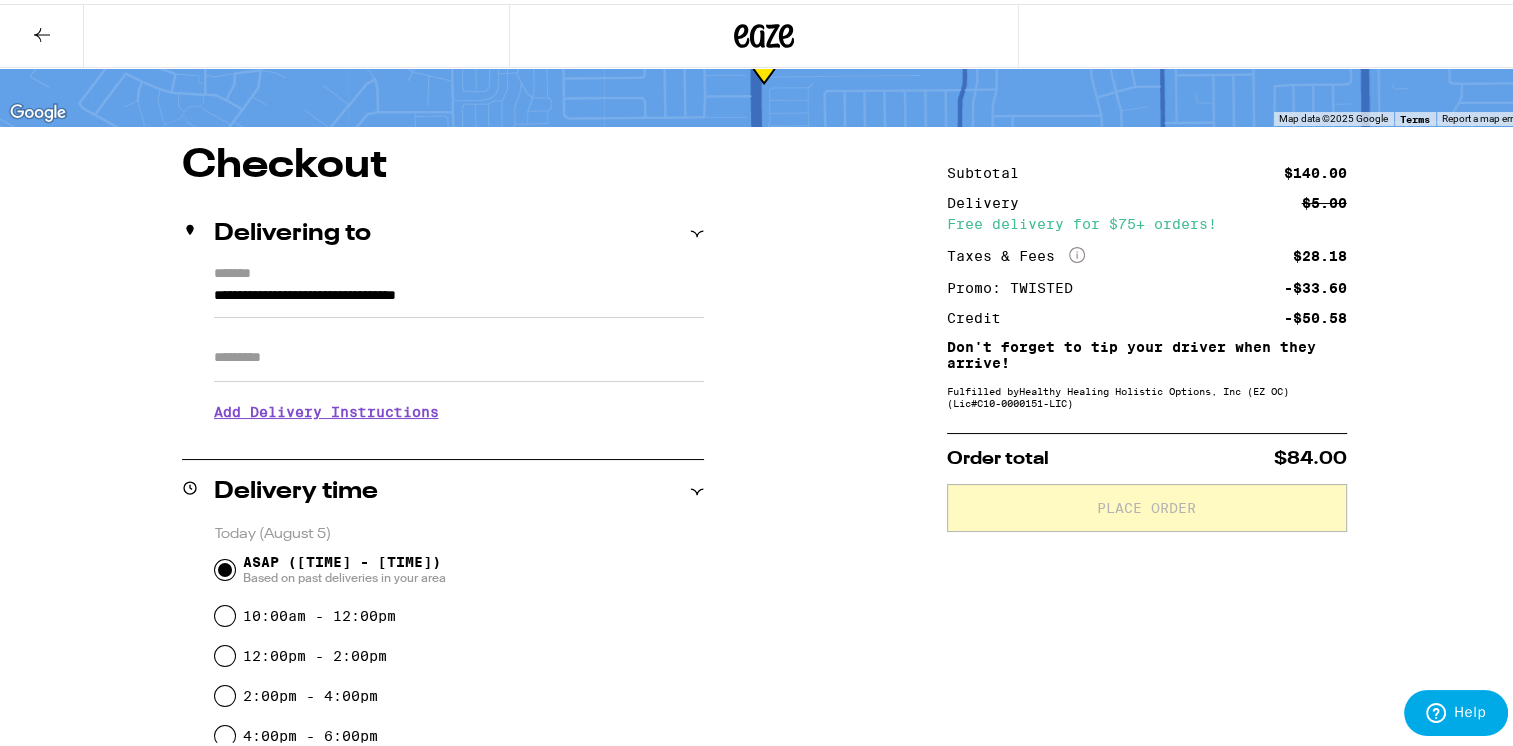 scroll, scrollTop: 591, scrollLeft: 0, axis: vertical 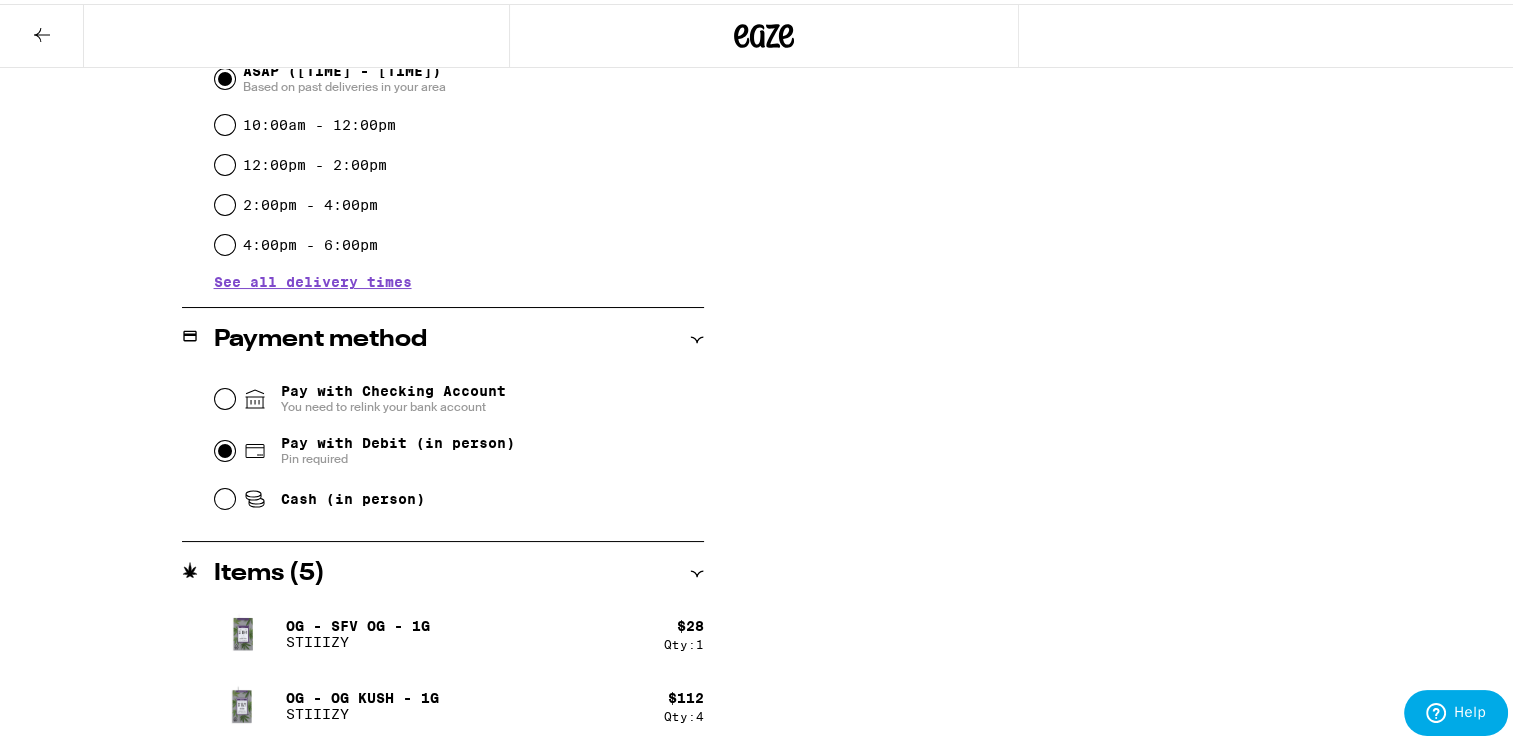 click on "Pay with Debit (in person) Pin required" at bounding box center [225, 447] 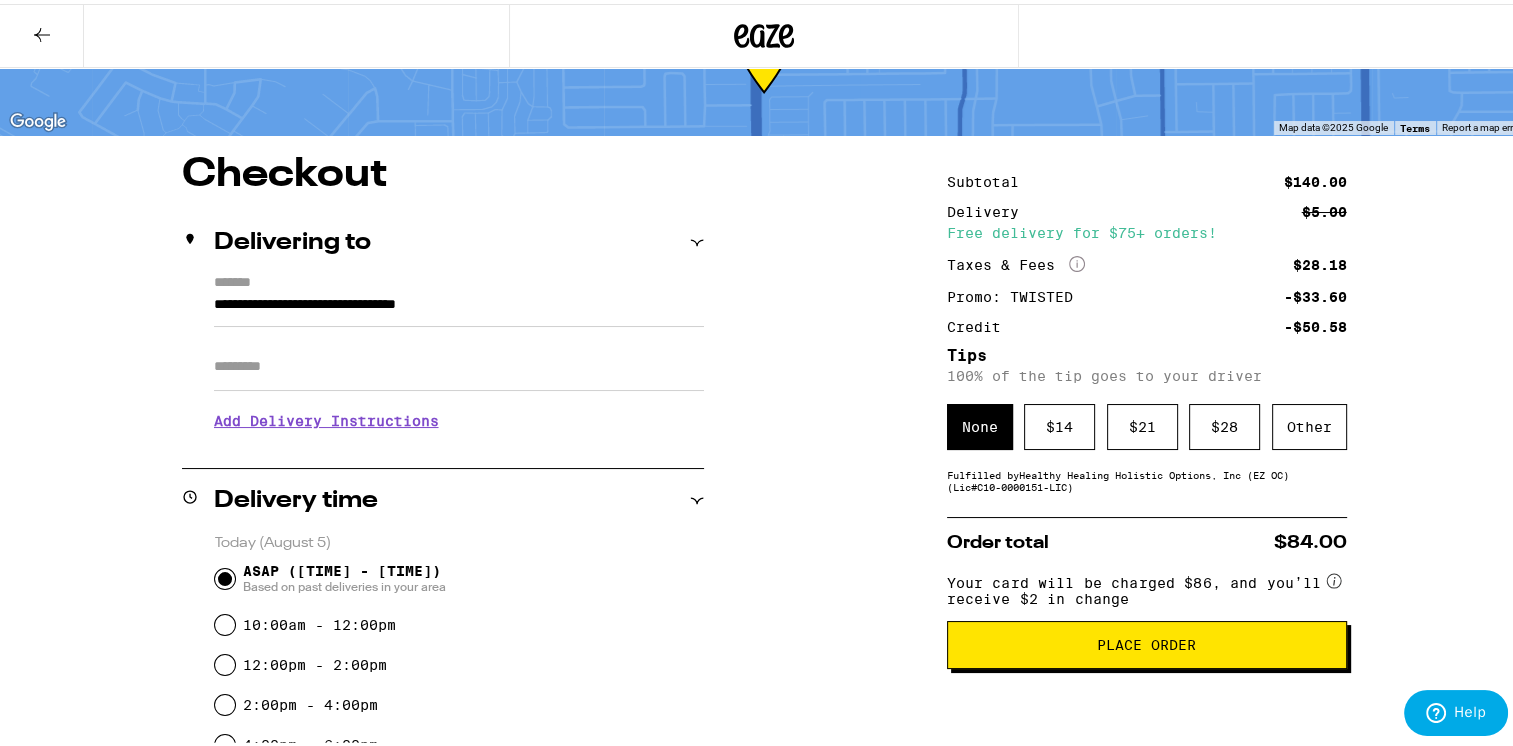 scroll, scrollTop: 0, scrollLeft: 0, axis: both 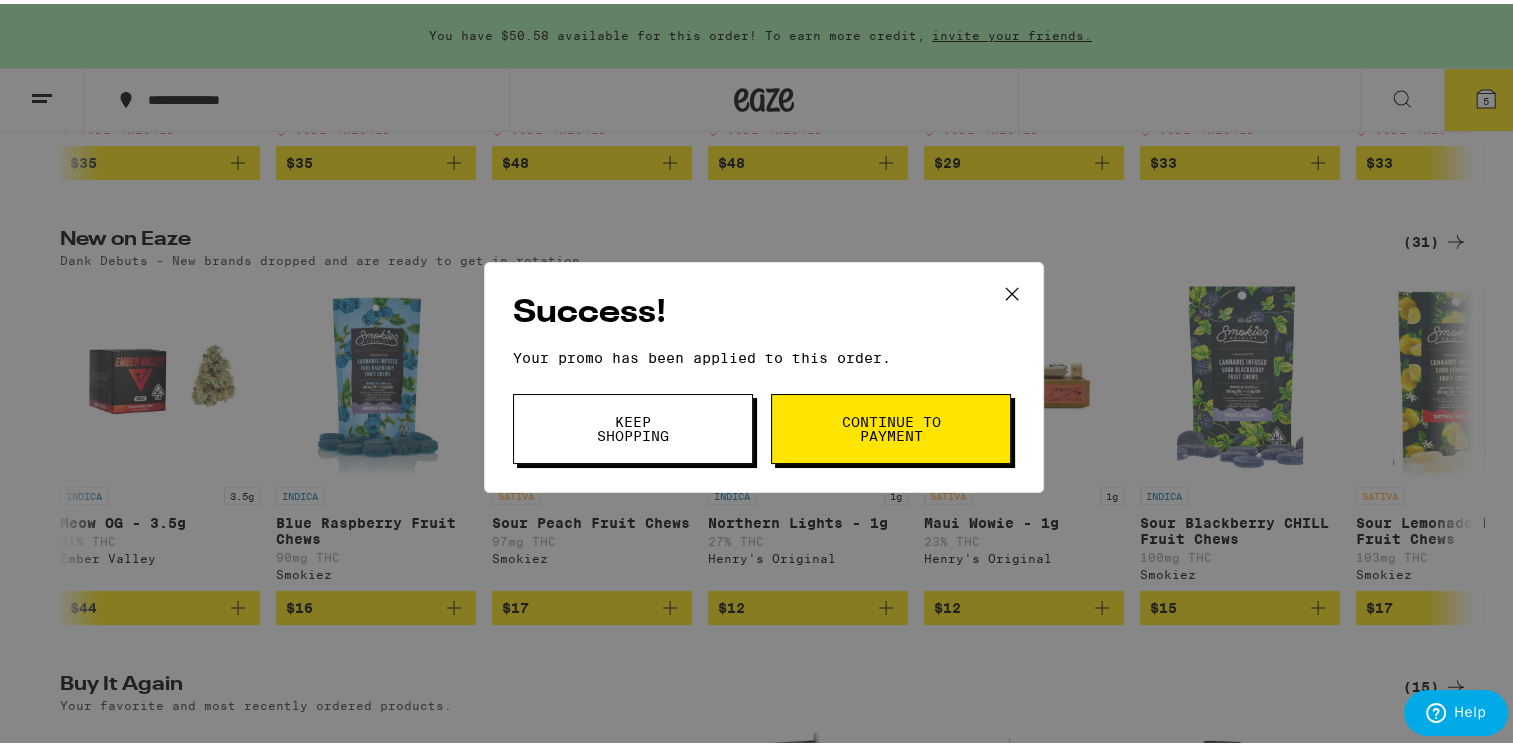 click on "Keep Shopping" at bounding box center (633, 425) 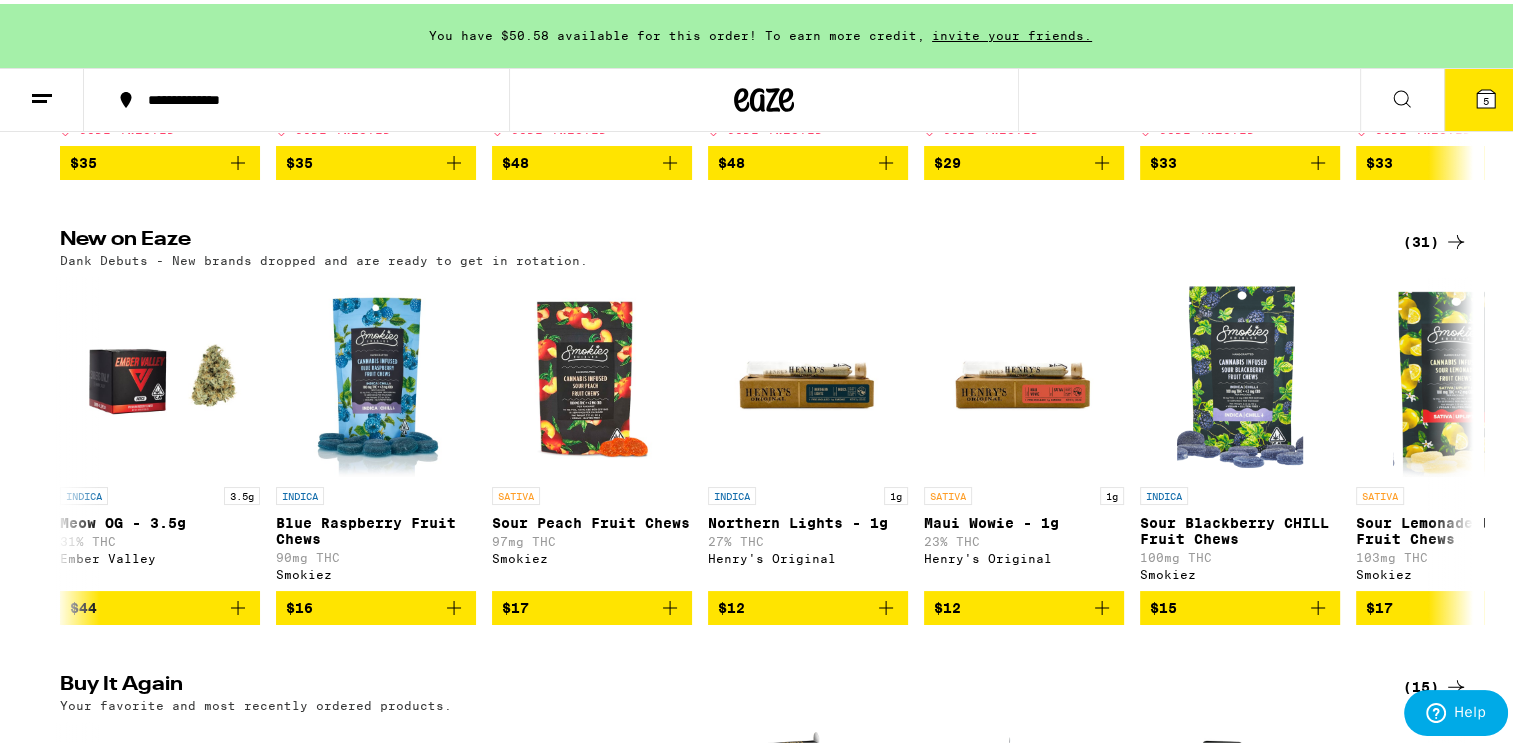 scroll, scrollTop: 0, scrollLeft: 0, axis: both 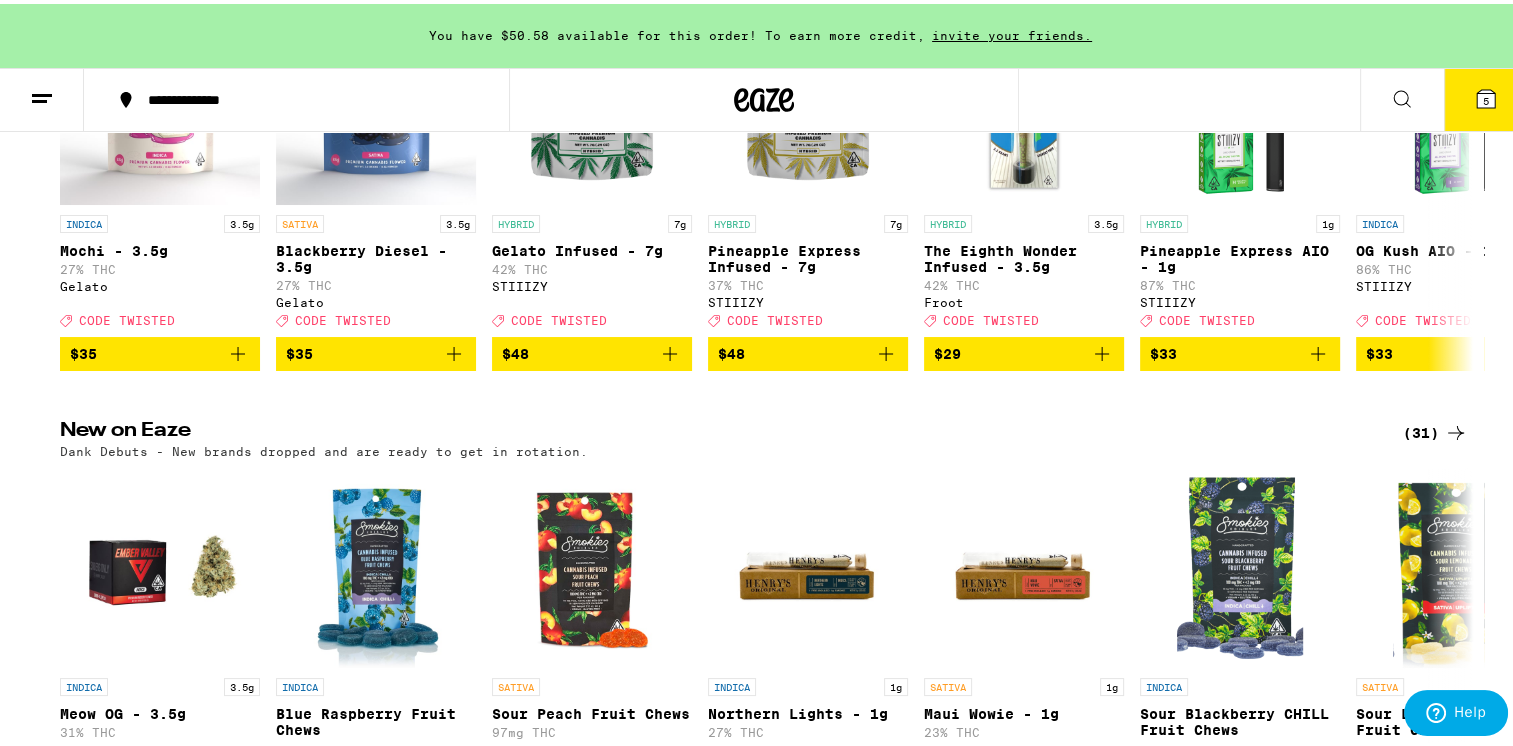 click on "5" at bounding box center (1486, 97) 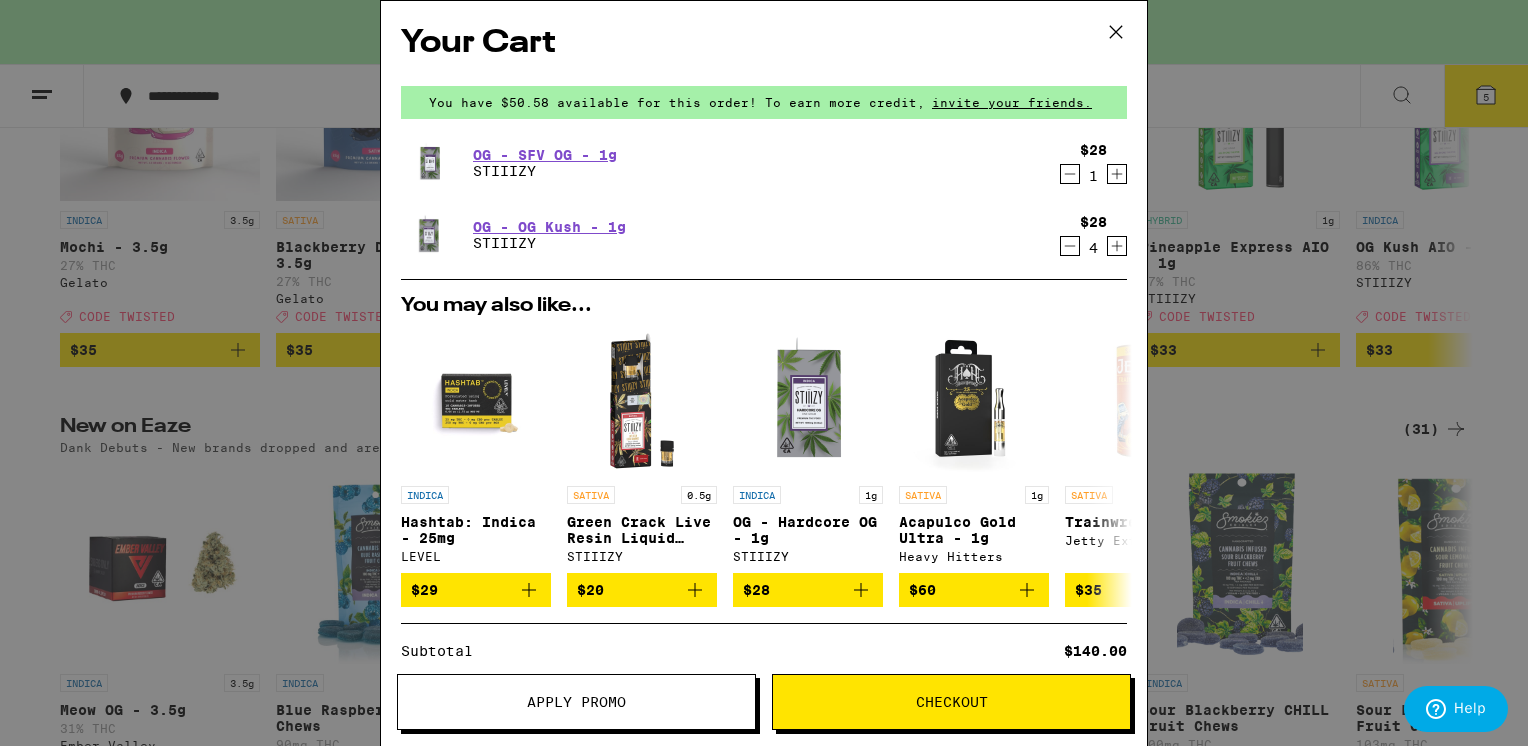 click 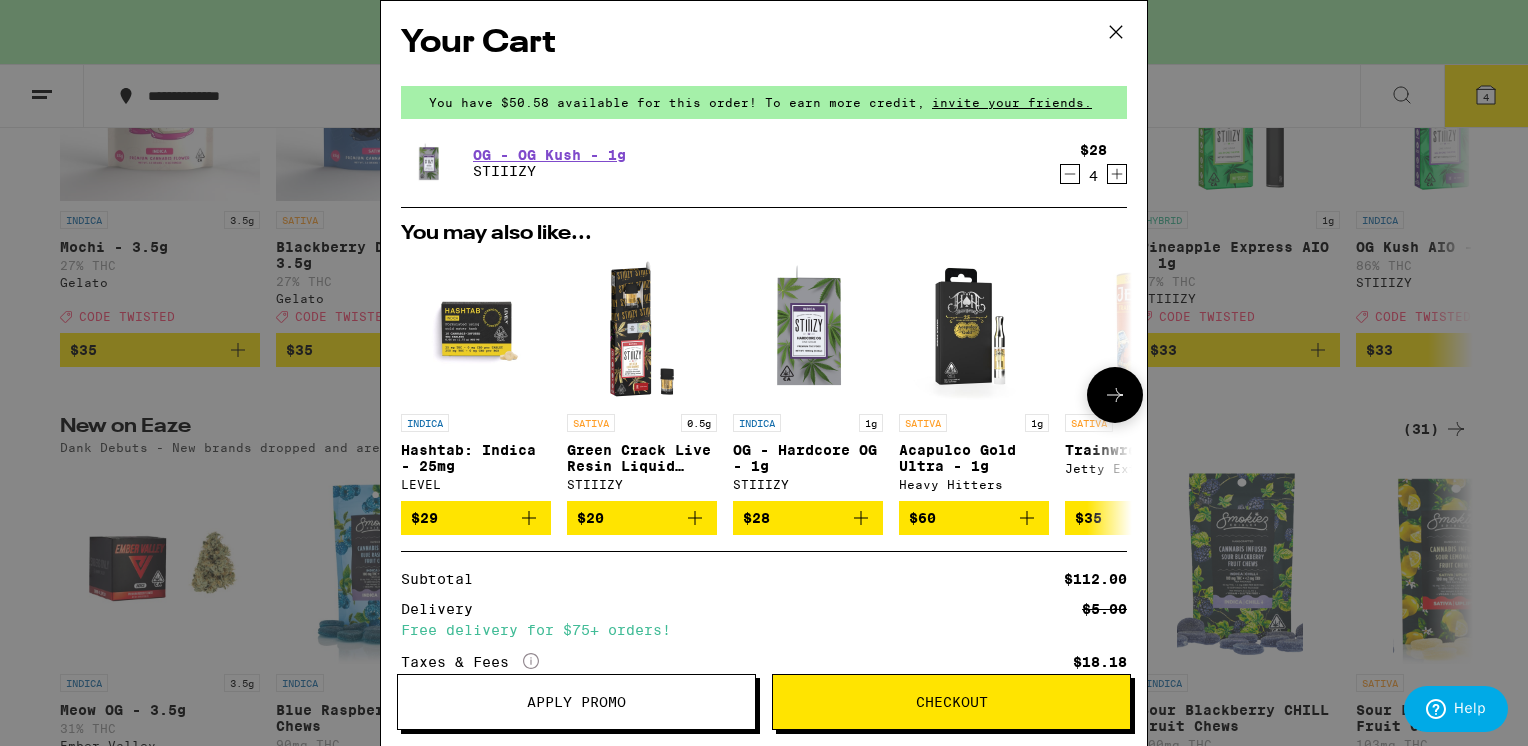 click 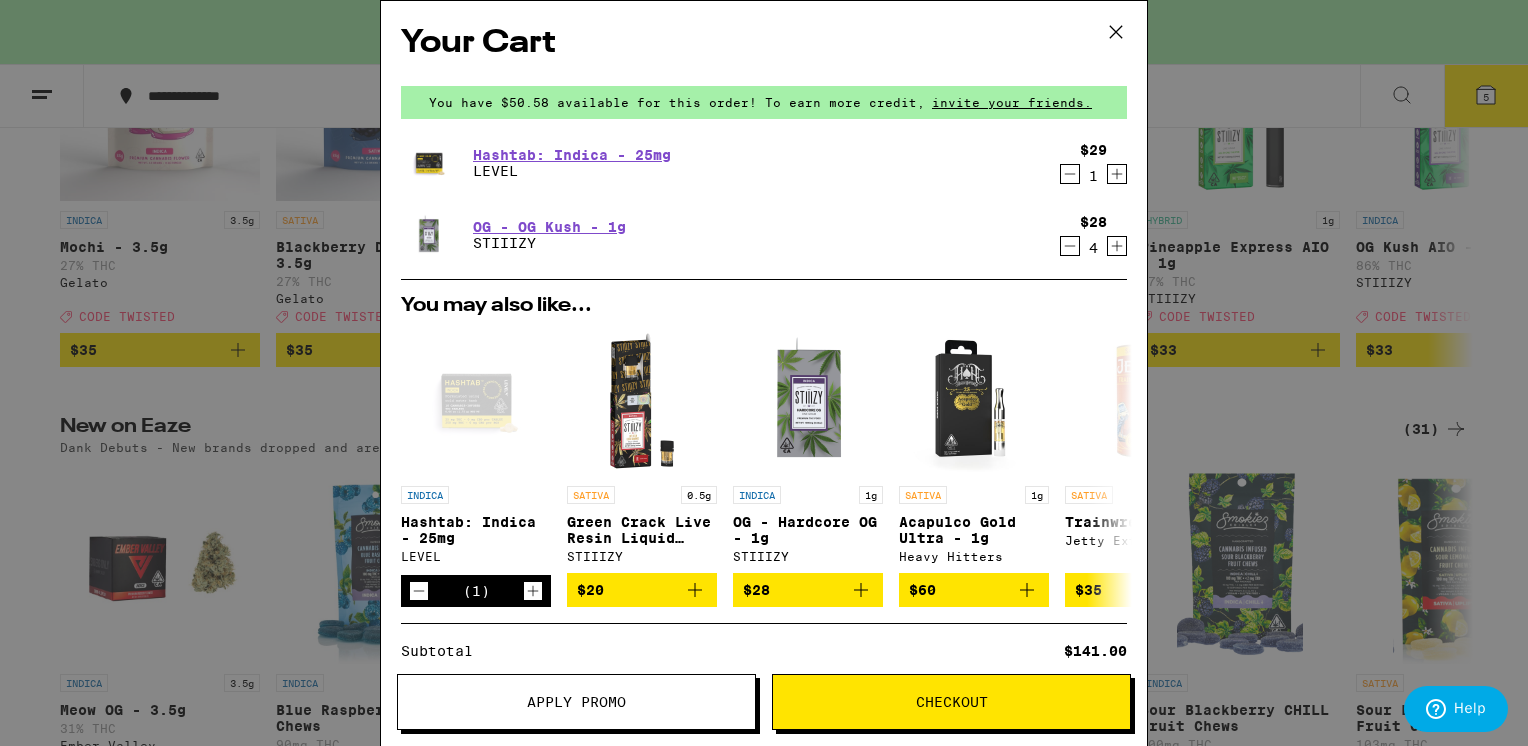 scroll, scrollTop: 282, scrollLeft: 0, axis: vertical 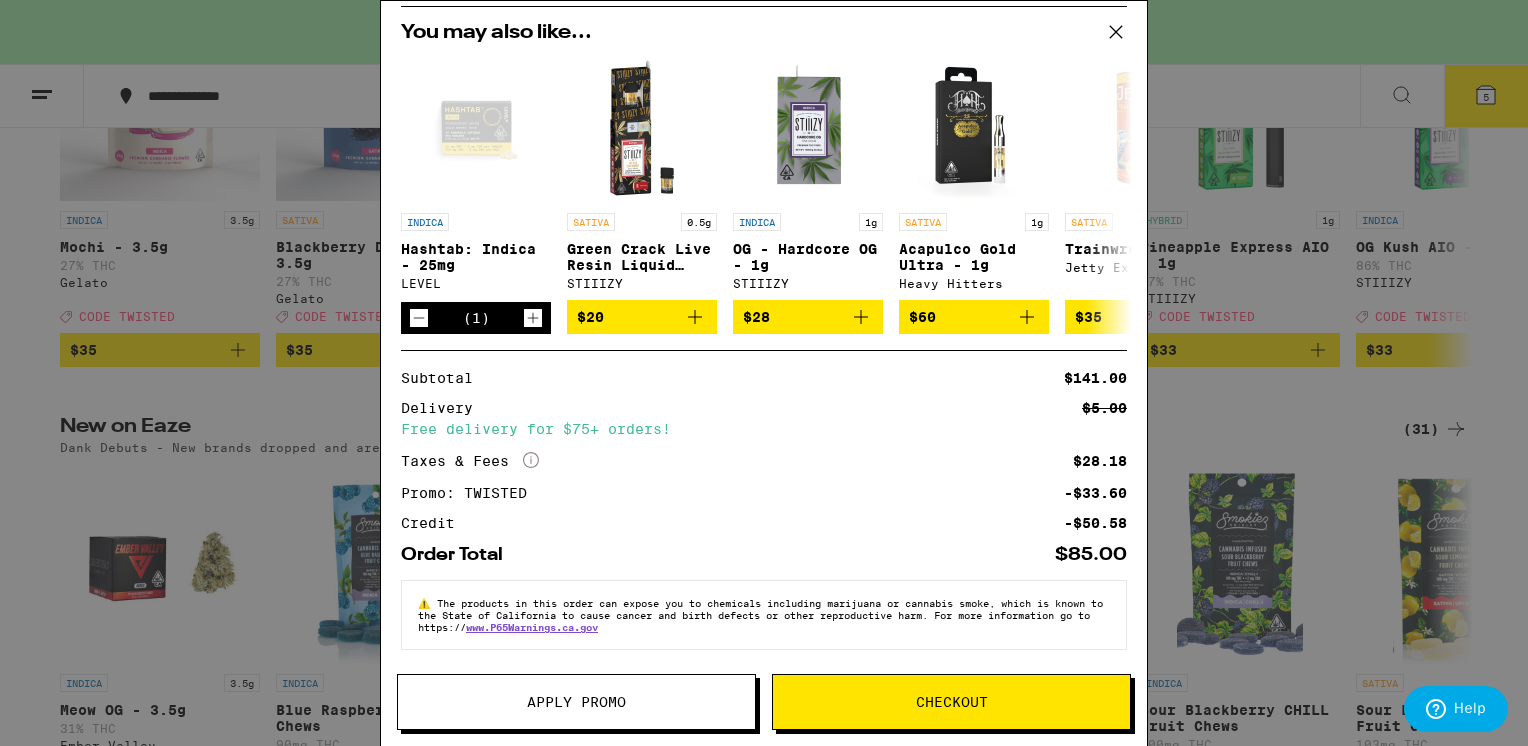 click on "Checkout" at bounding box center (951, 702) 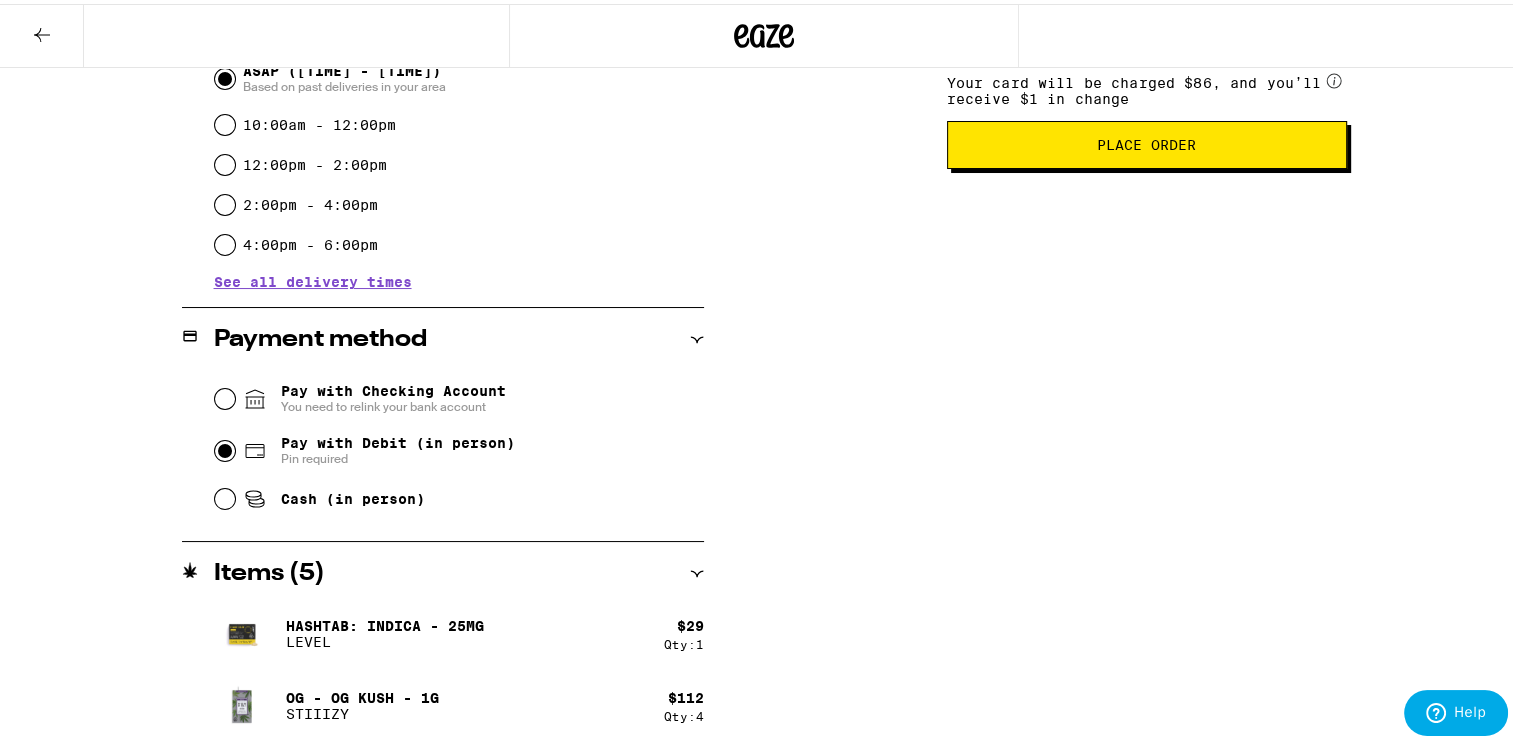 scroll, scrollTop: 491, scrollLeft: 0, axis: vertical 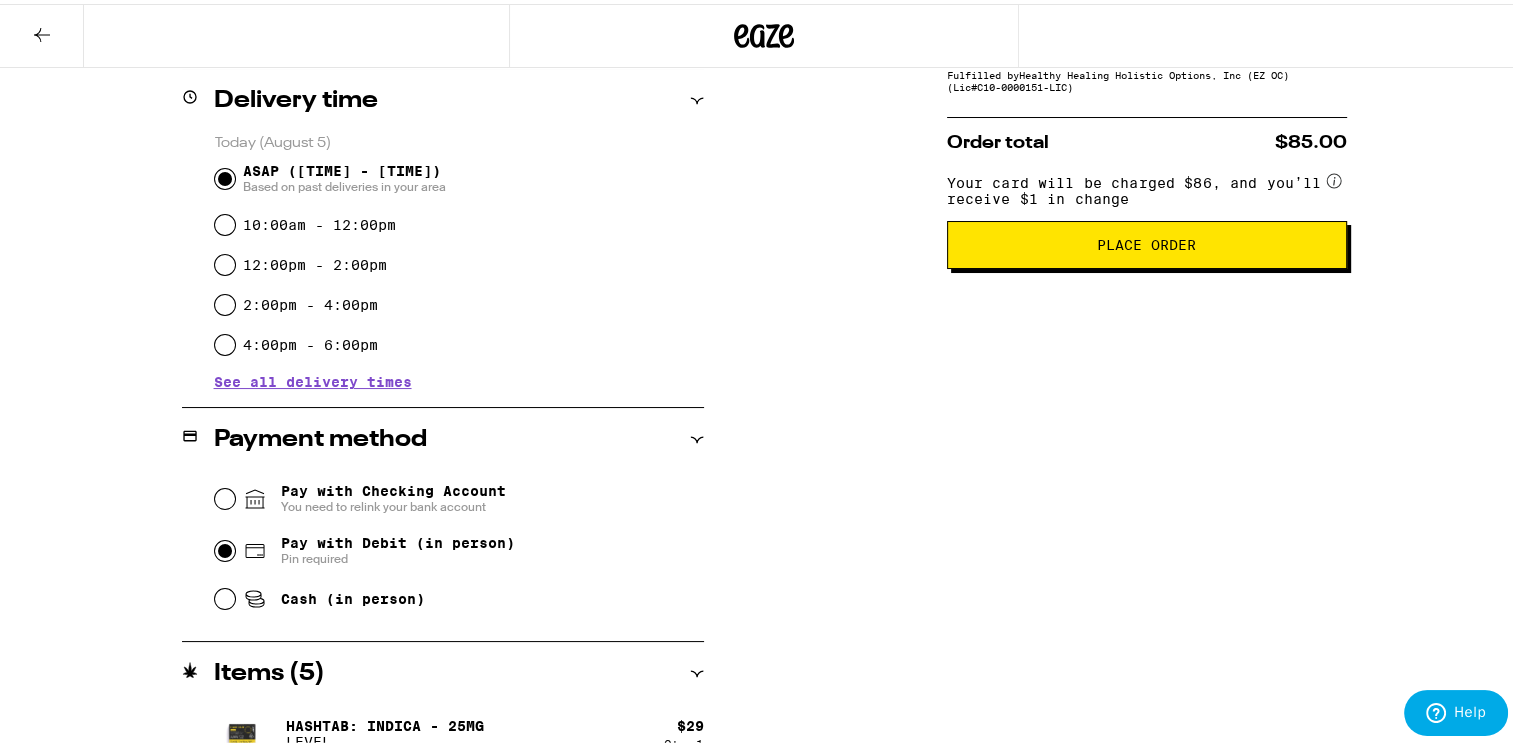 click on "Place Order" at bounding box center (1147, 241) 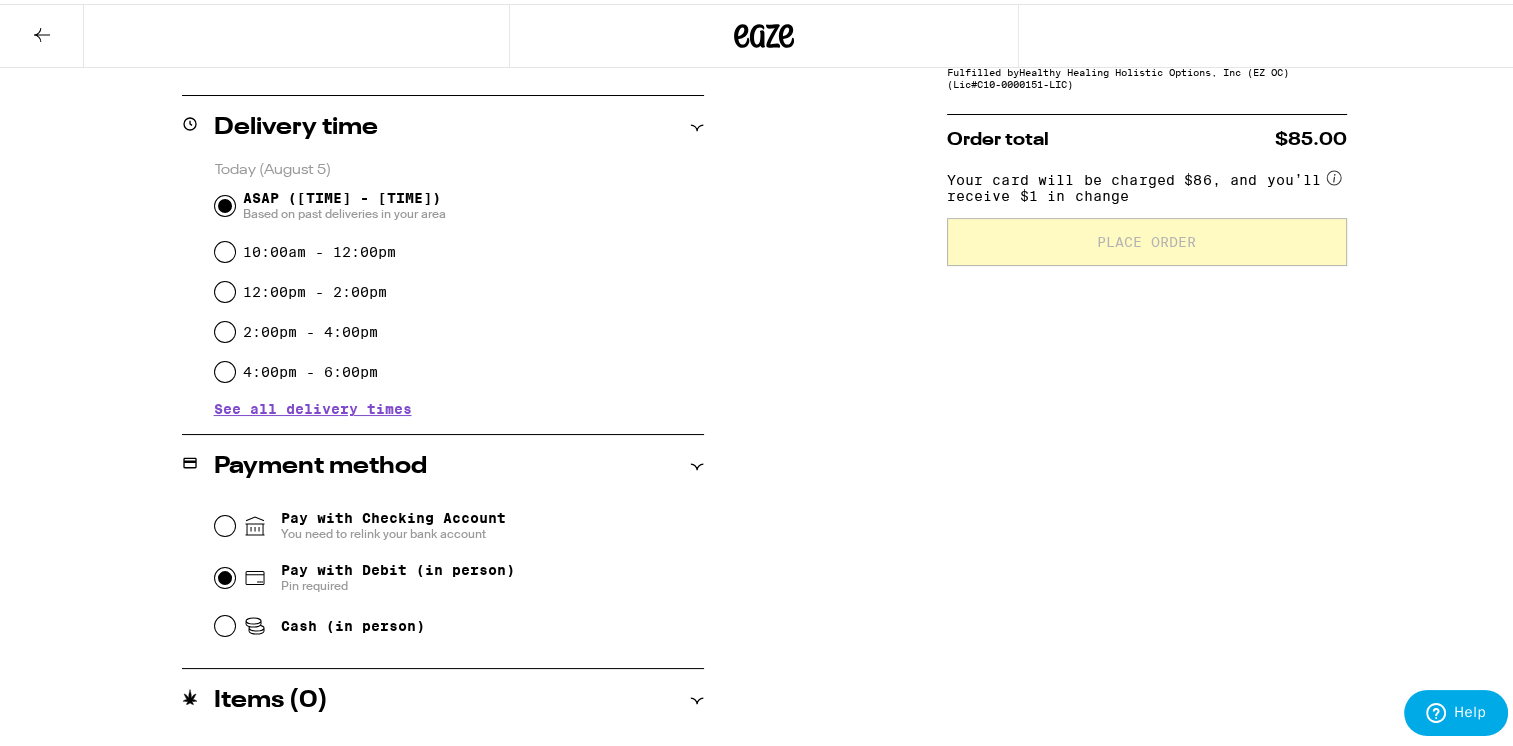 scroll, scrollTop: 0, scrollLeft: 0, axis: both 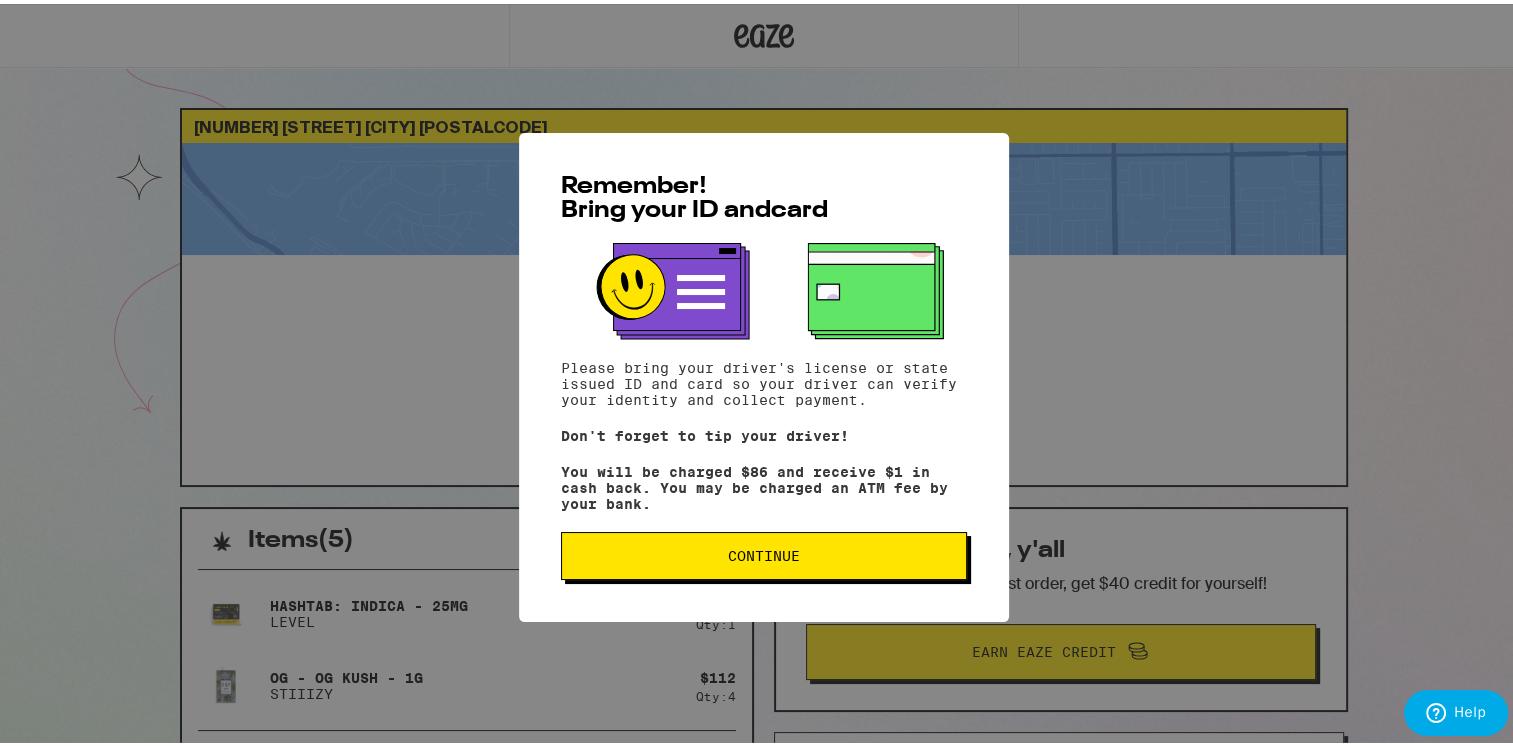 click on "Continue" at bounding box center (764, 552) 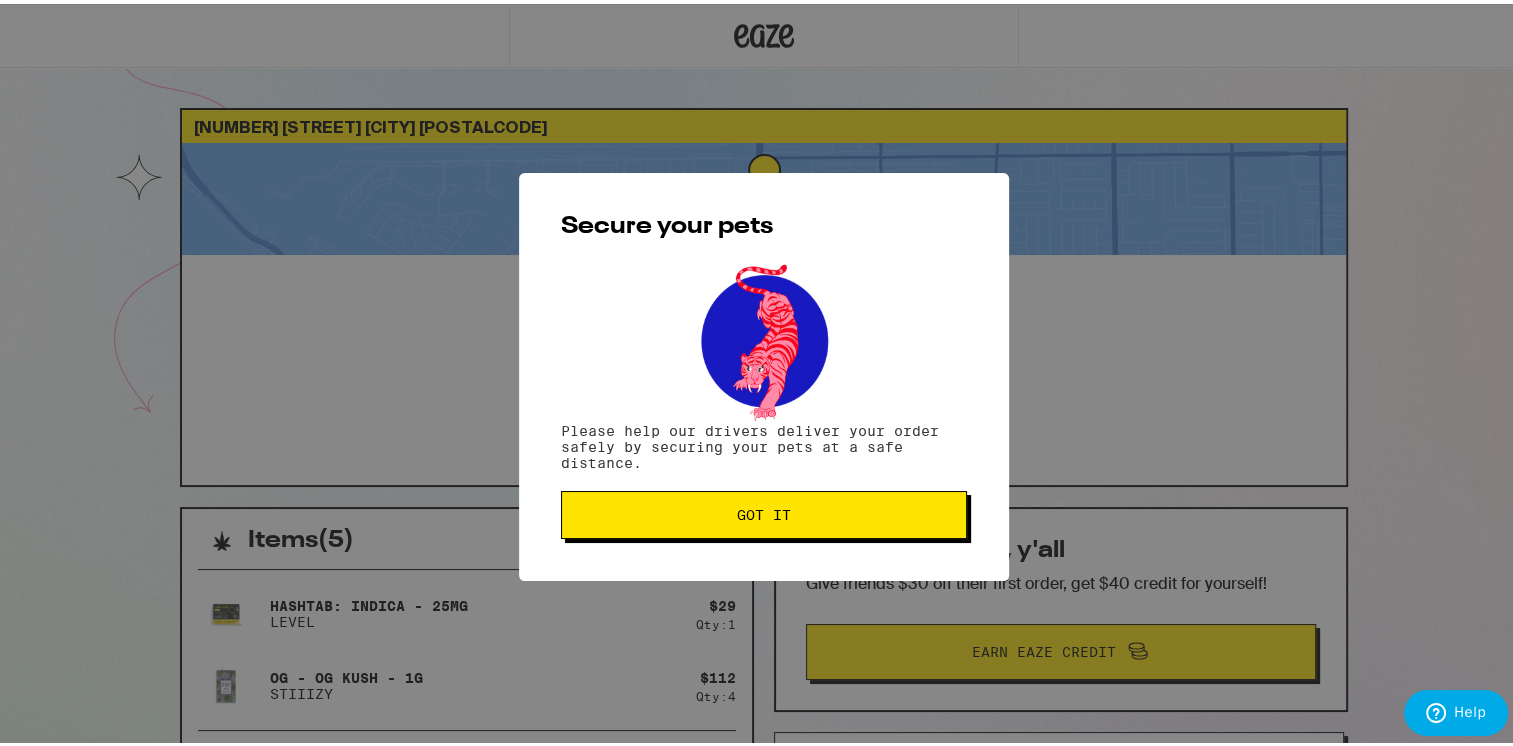 click on "Got it" at bounding box center [764, 511] 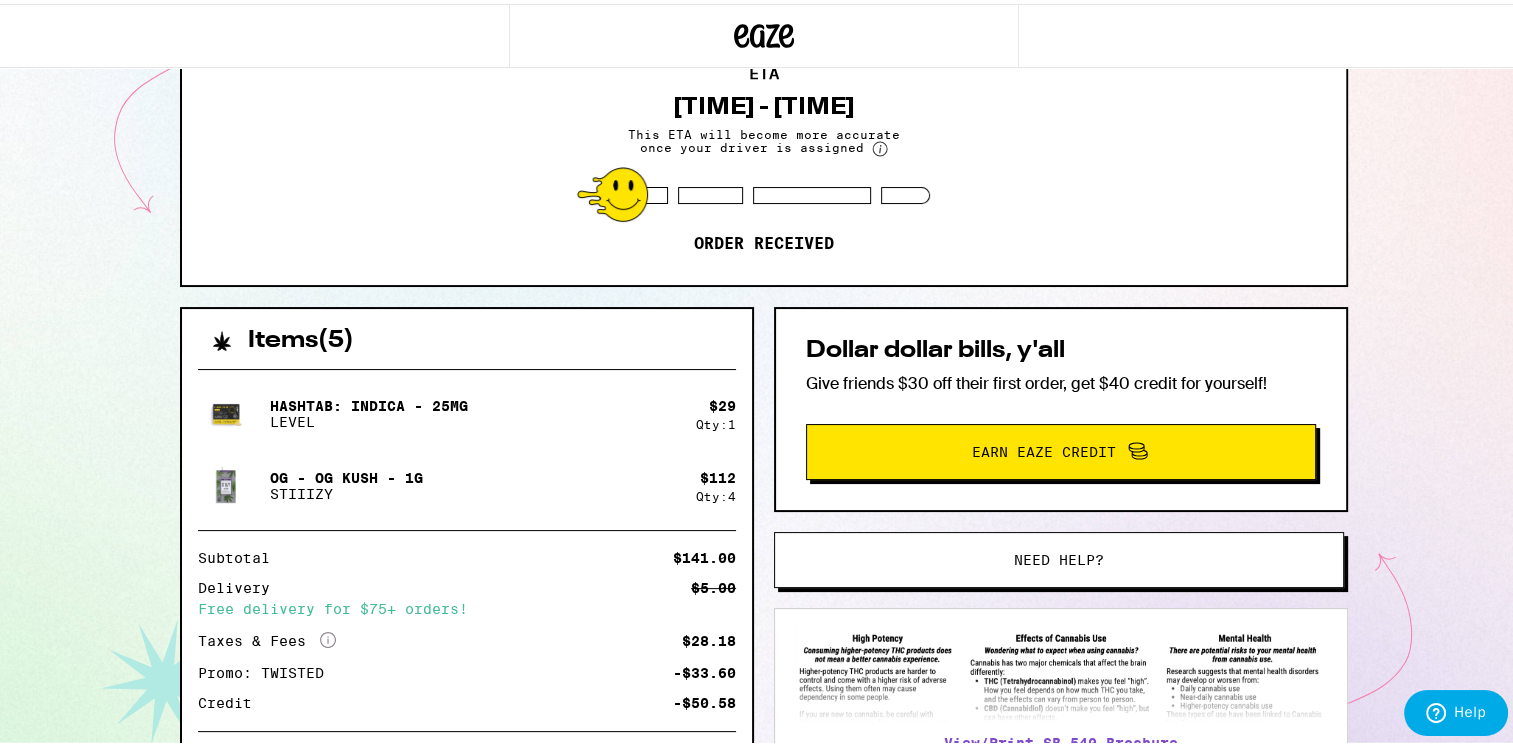 scroll, scrollTop: 100, scrollLeft: 0, axis: vertical 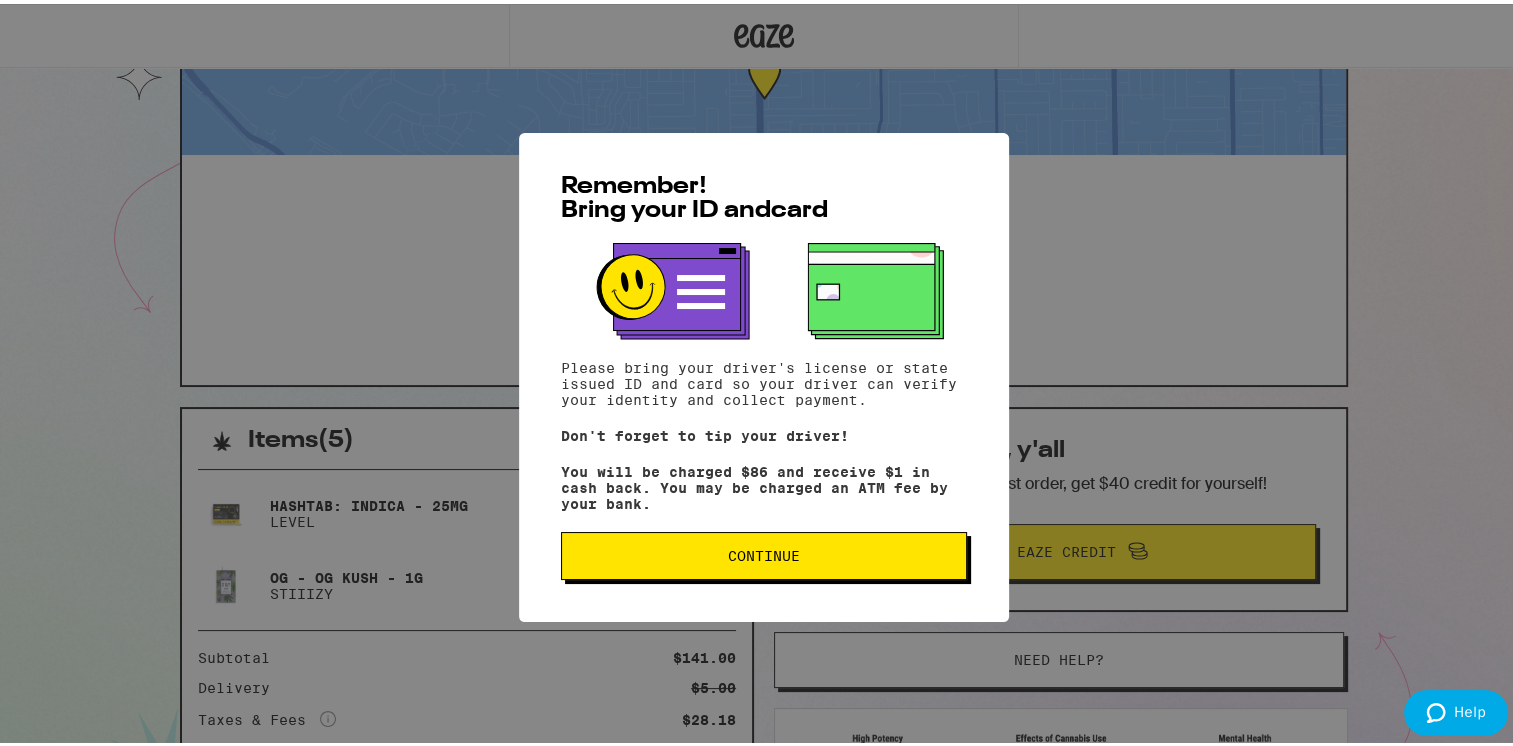 click on "Continue" at bounding box center (764, 552) 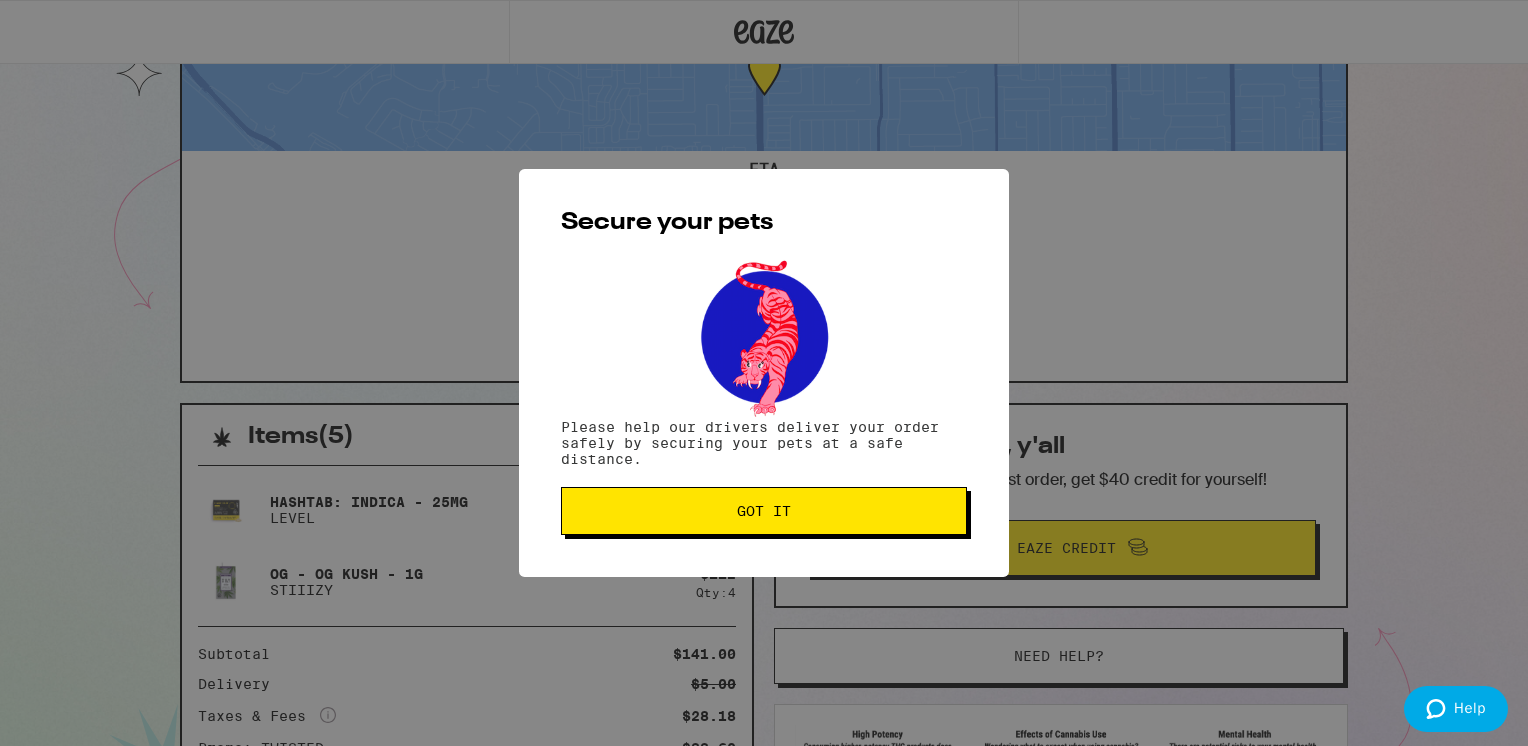 click on "Got it" at bounding box center (764, 511) 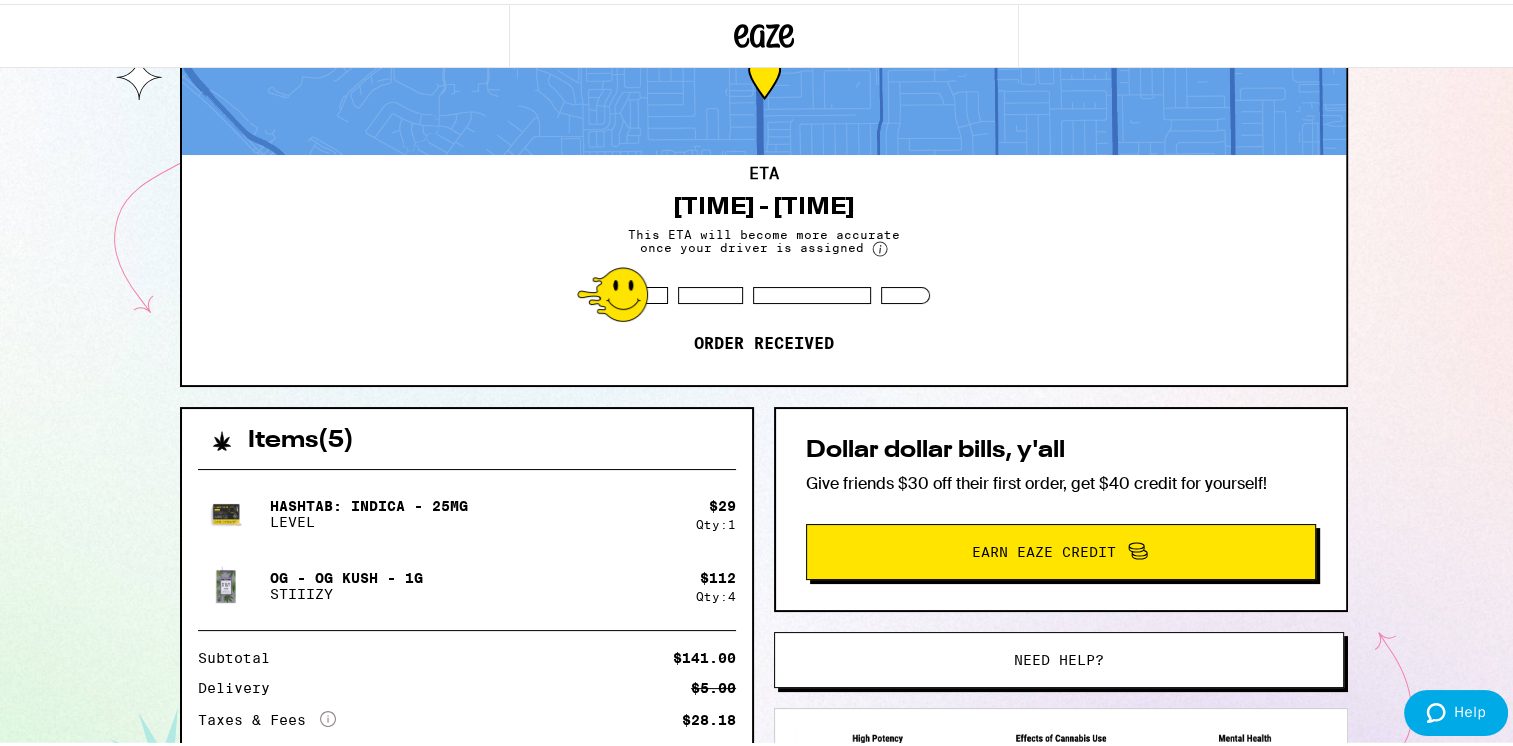 scroll, scrollTop: 0, scrollLeft: 0, axis: both 